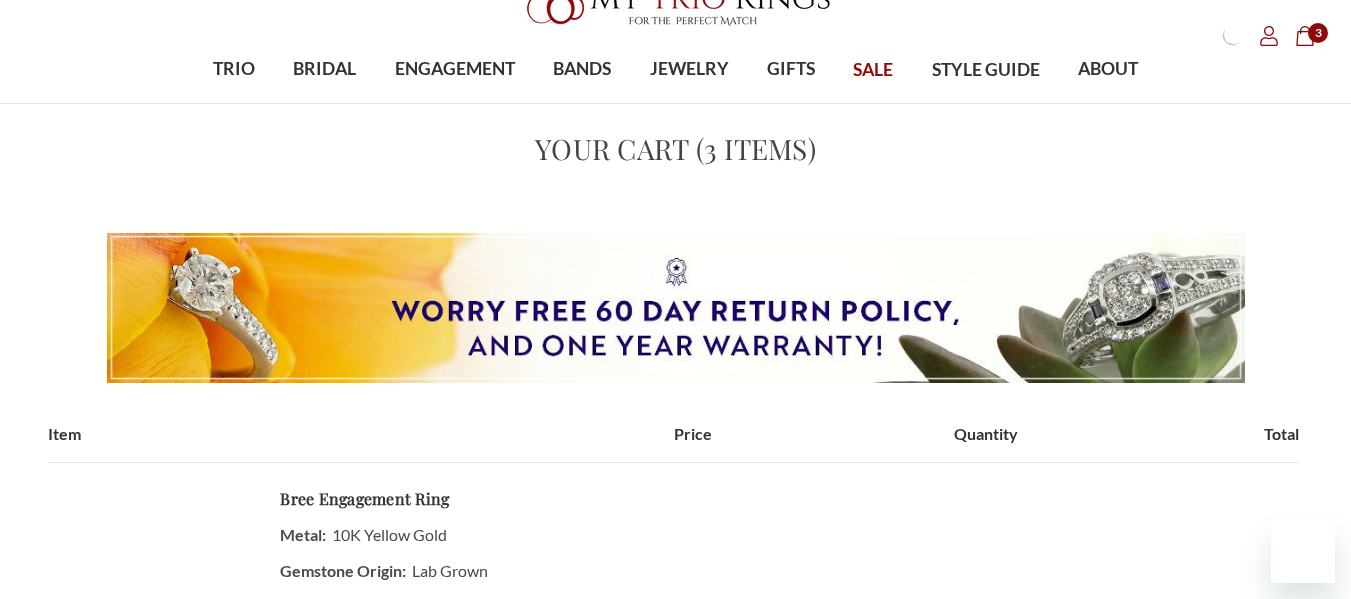scroll, scrollTop: 120, scrollLeft: 0, axis: vertical 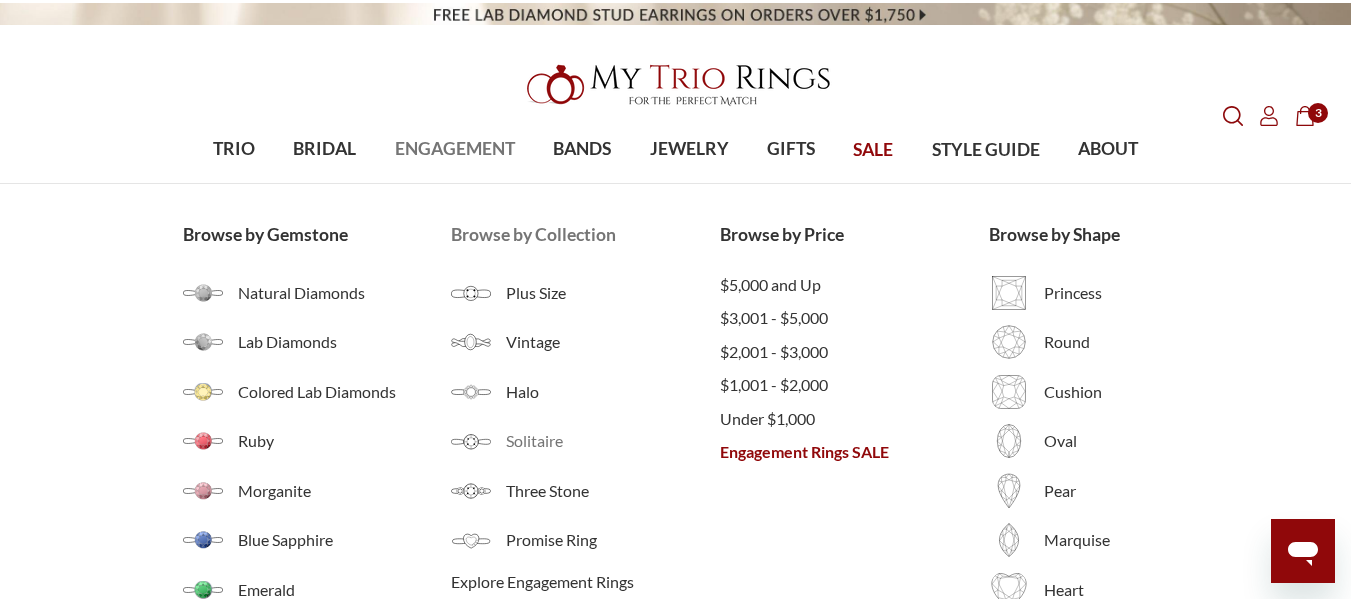 click on "Solitaire" at bounding box center [613, 441] 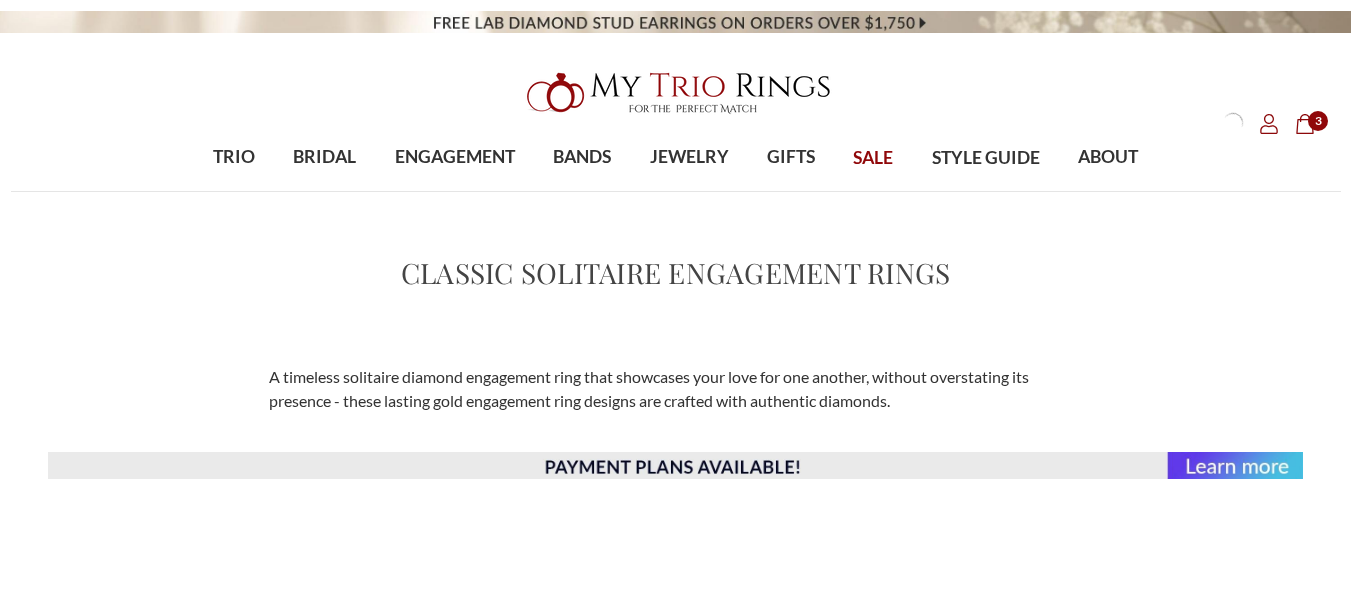 scroll, scrollTop: 0, scrollLeft: 0, axis: both 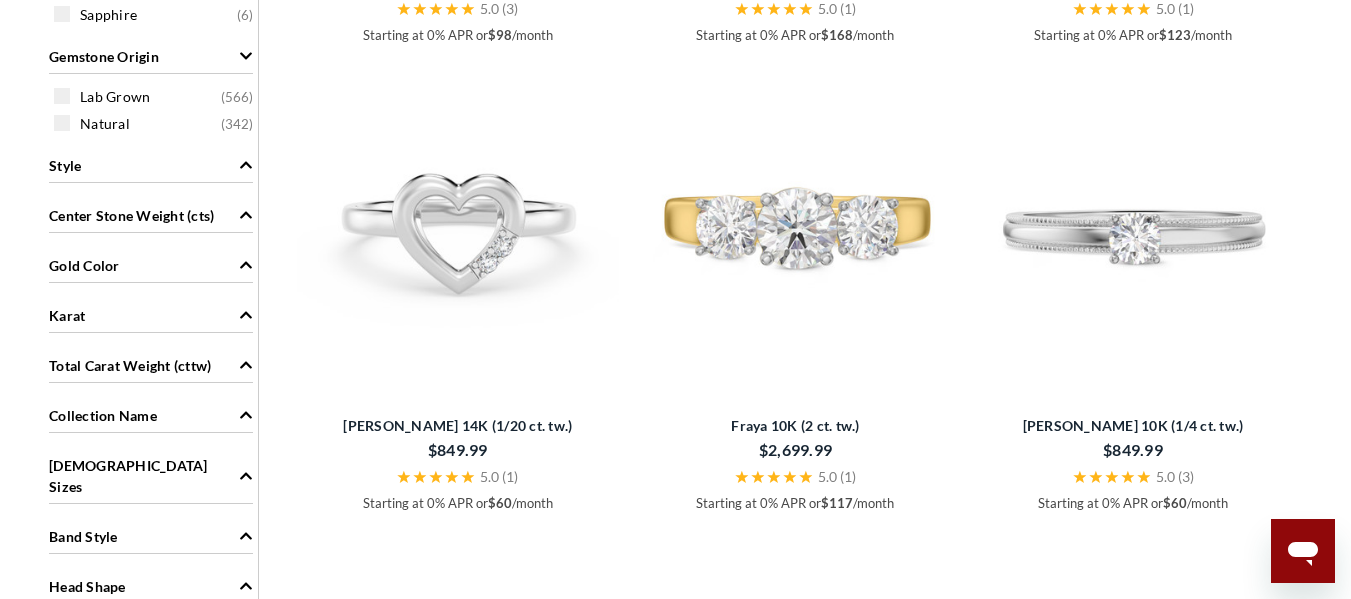 click at bounding box center [246, 265] 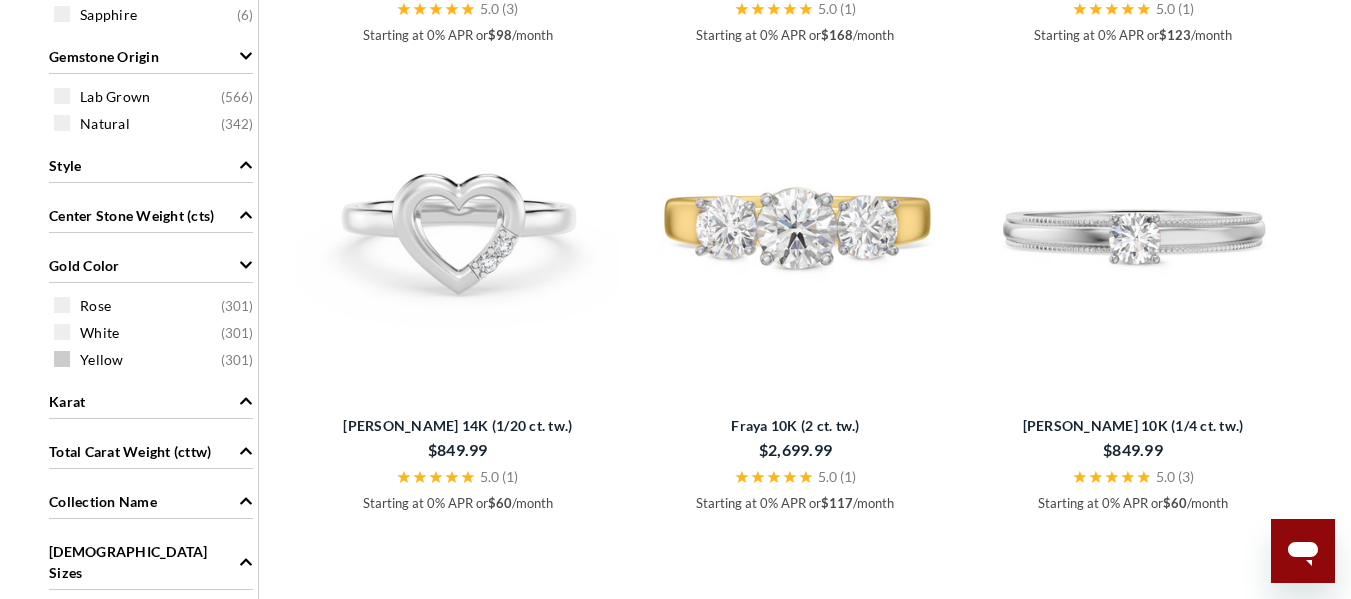 click at bounding box center (62, 359) 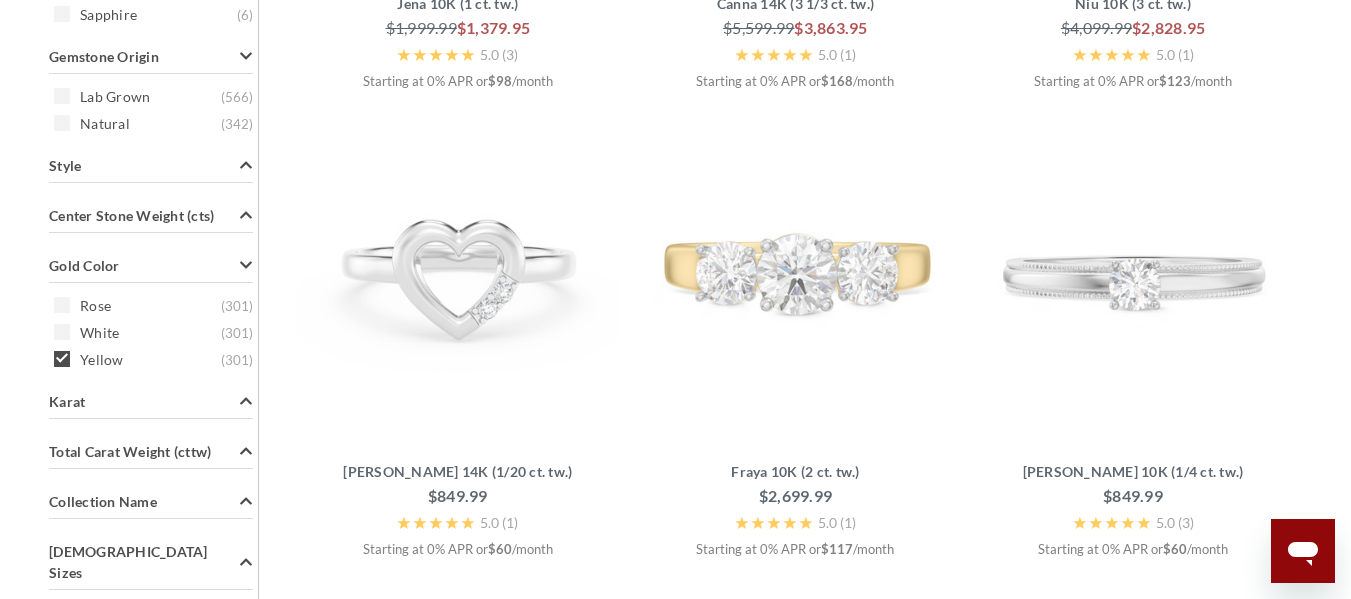 scroll, scrollTop: 471, scrollLeft: 0, axis: vertical 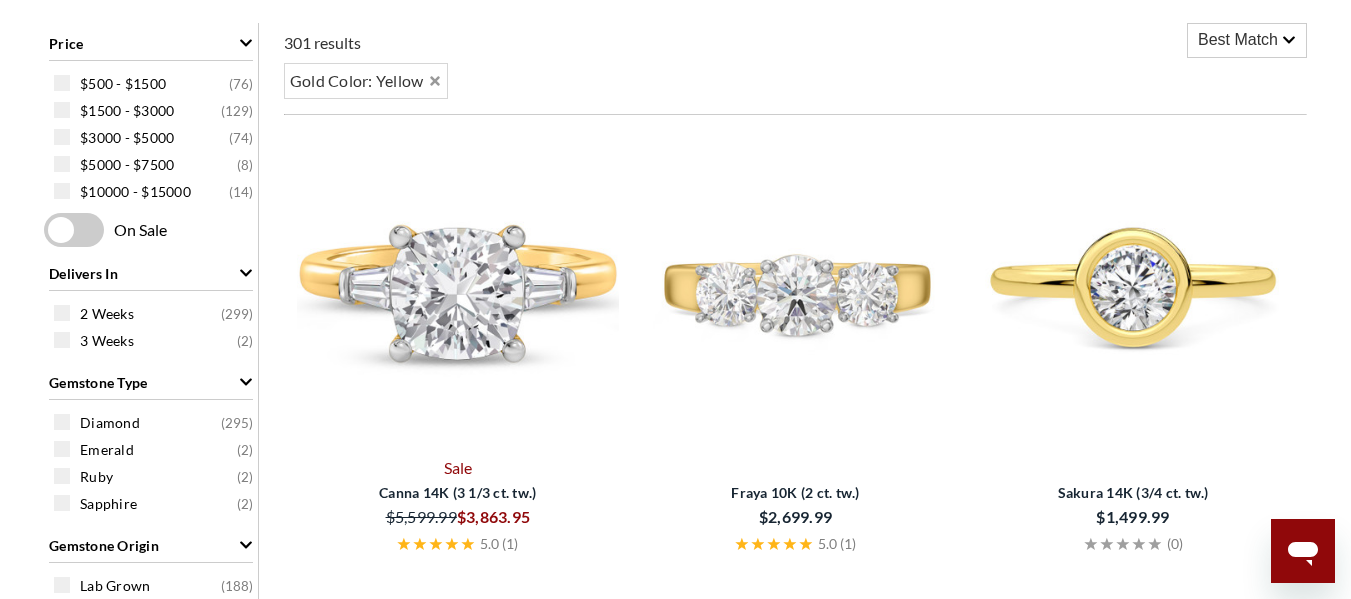 click on "Price             $500 - $1500   ( 76 )     $1500 - $3000   ( 129 )     $3000 - $5000   ( 74 )     $5000 - $7500   ( 8 )     $10000 - $15000   ( 14 )       On Sale Delivers In             2 Weeks   ( 299 )     3 Weeks   ( 2 )   Gemstone Type             Diamond   ( 295 )     Emerald   ( 2 )     Ruby   ( 2 )     Sapphire   ( 2 )   Gemstone Origin             Lab Grown   ( 188 )     Natural   ( 113 )   Style             Solitaire   ( 235 )     Three Stone   ( 48 )     Cluster   ( 12 )     Halo   ( 2 )     Split Shank   ( 2 )     Vintage   ( 2 )   Center Stone Weight (cts)             1/4   ( 34 )     1   ( 73 )     1/2   ( 48 )     1/3   ( 2 )     2   ( 46 )     3/4   ( 46 )     3   ( 40 )   Gold Color             Rose   ( 301 )     White   ( 301 )     Yellow   ( 301 )   Karat             14k   ( 153 )     10k   ( 148 )   Total Carat Weight (cttw)             1/4 Carat   ( 44 )     1 Carat   ( 73 )     1/2 Carat   ( 44 )     2 Carat   ( 48 )     3/4 Carat   ( 52 )     3 Carat   ( 40 )   Collection Name" at bounding box center (151, 779) 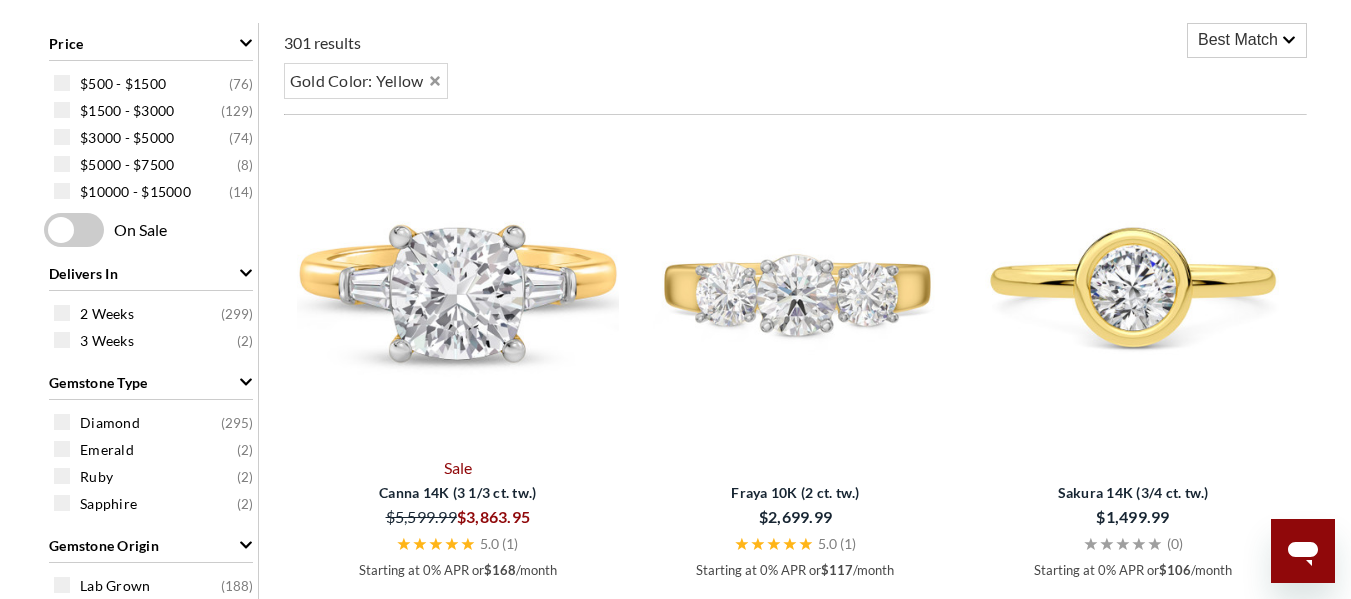 click on "A timeless solitaire diamond engagement ring that showcases your love for one another, without overstating its presence - these lasting gold engagement ring designs are crafted with authentic diamonds.
Starting at 0% APR or  $98 /month.  Check your purchasing power  Starting at 0% APR or  $168 /month.  Check your purchasing power  Starting at 0% APR or  $123 /month.  Check your purchasing power  $60" at bounding box center [675, 1326] 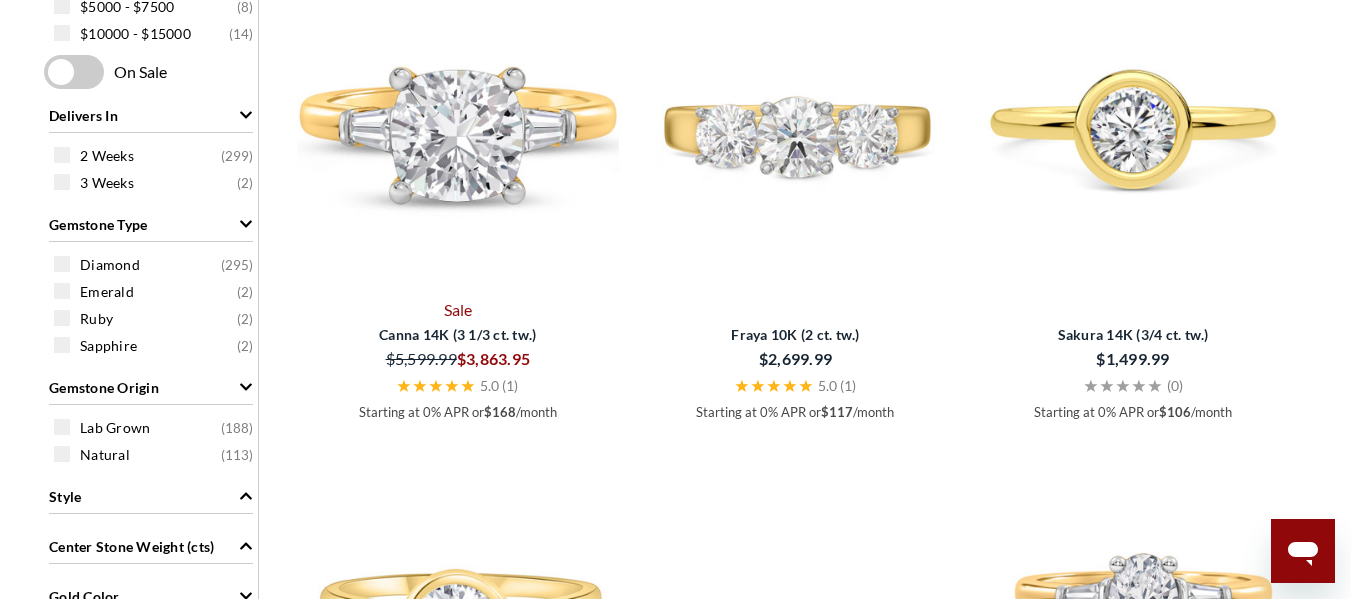 scroll, scrollTop: 631, scrollLeft: 0, axis: vertical 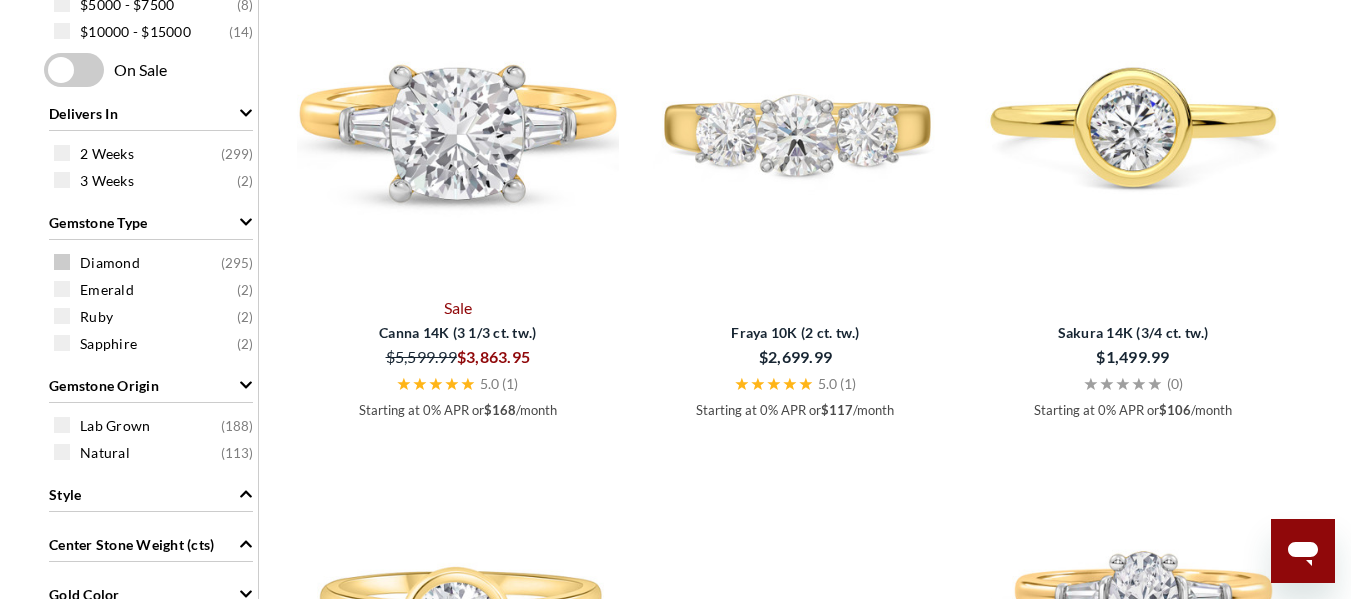 click at bounding box center [62, 262] 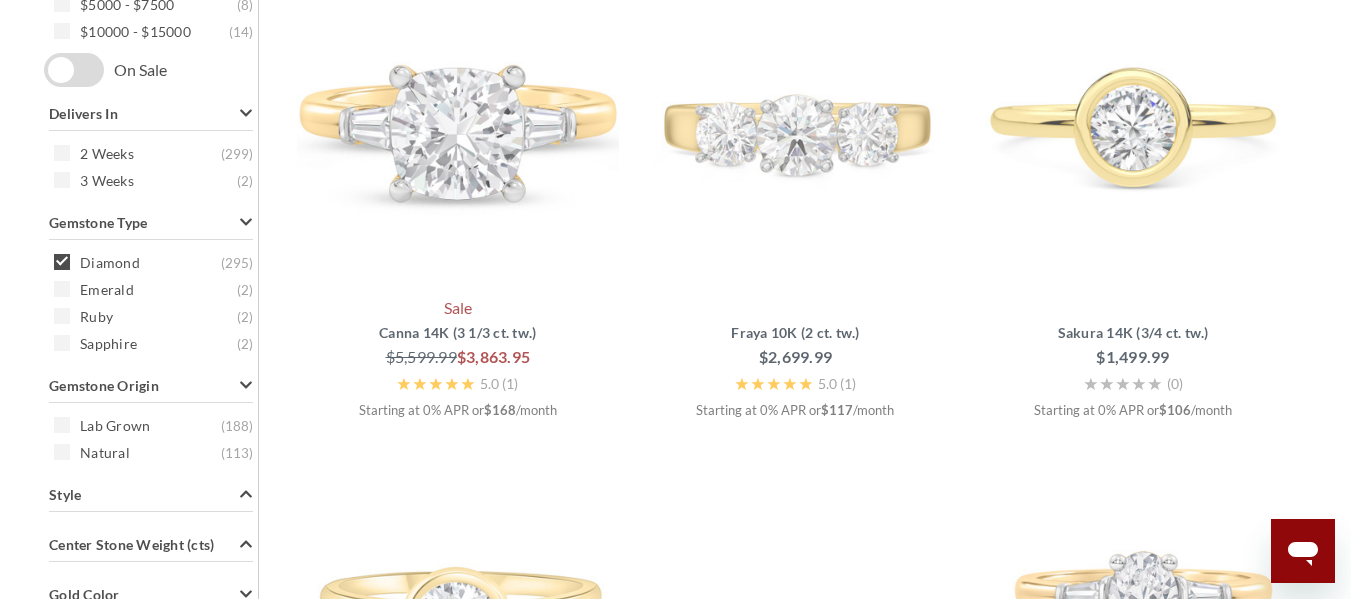 scroll, scrollTop: 471, scrollLeft: 0, axis: vertical 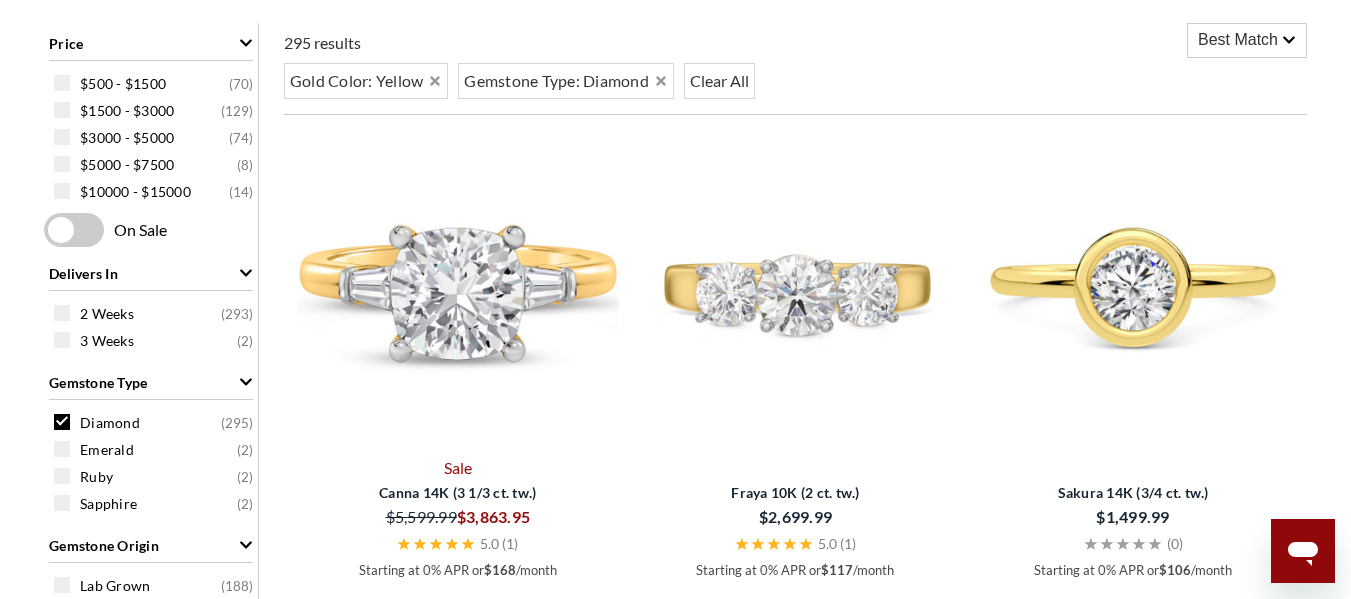 click on "A timeless solitaire diamond engagement ring that showcases your love for one another, without overstating its presence - these lasting gold engagement ring designs are crafted with authentic diamonds.
Starting at 0% APR or  $98 /month.  Check your purchasing power  Starting at 0% APR or  $168 /month.  Check your purchasing power  Starting at 0% APR or  $123 /month.  Check your purchasing power  $60" at bounding box center (675, 2387) 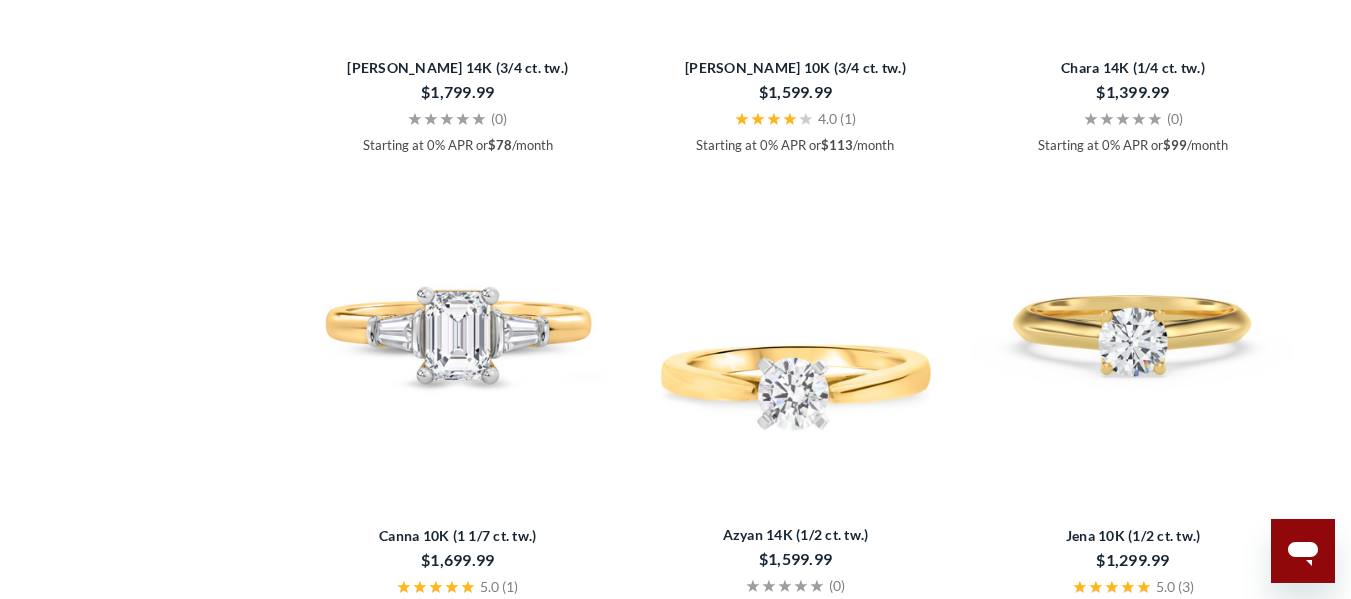 scroll, scrollTop: 4920, scrollLeft: 0, axis: vertical 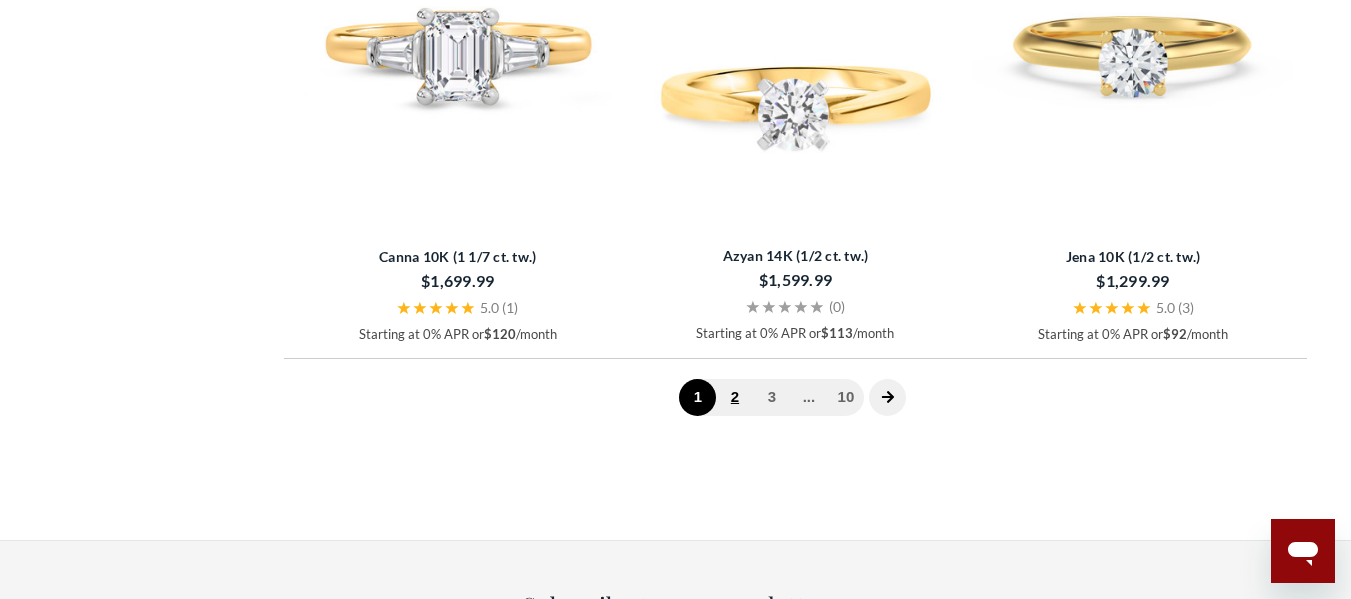 click on "2" 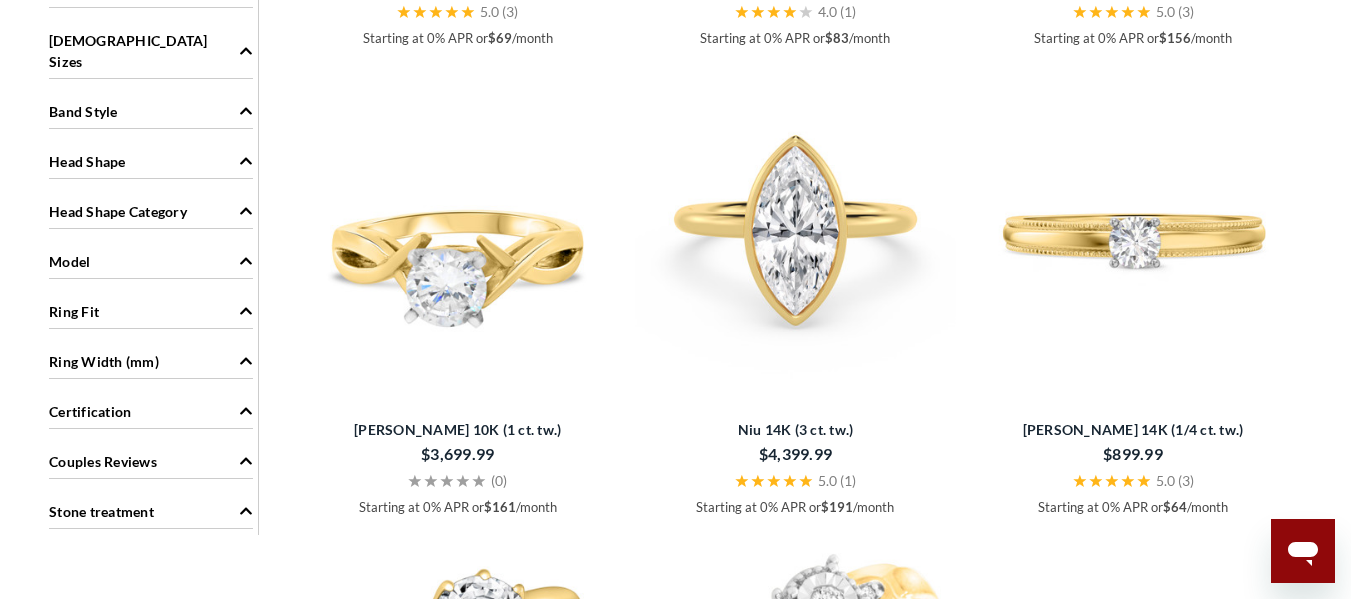 scroll, scrollTop: 1511, scrollLeft: 0, axis: vertical 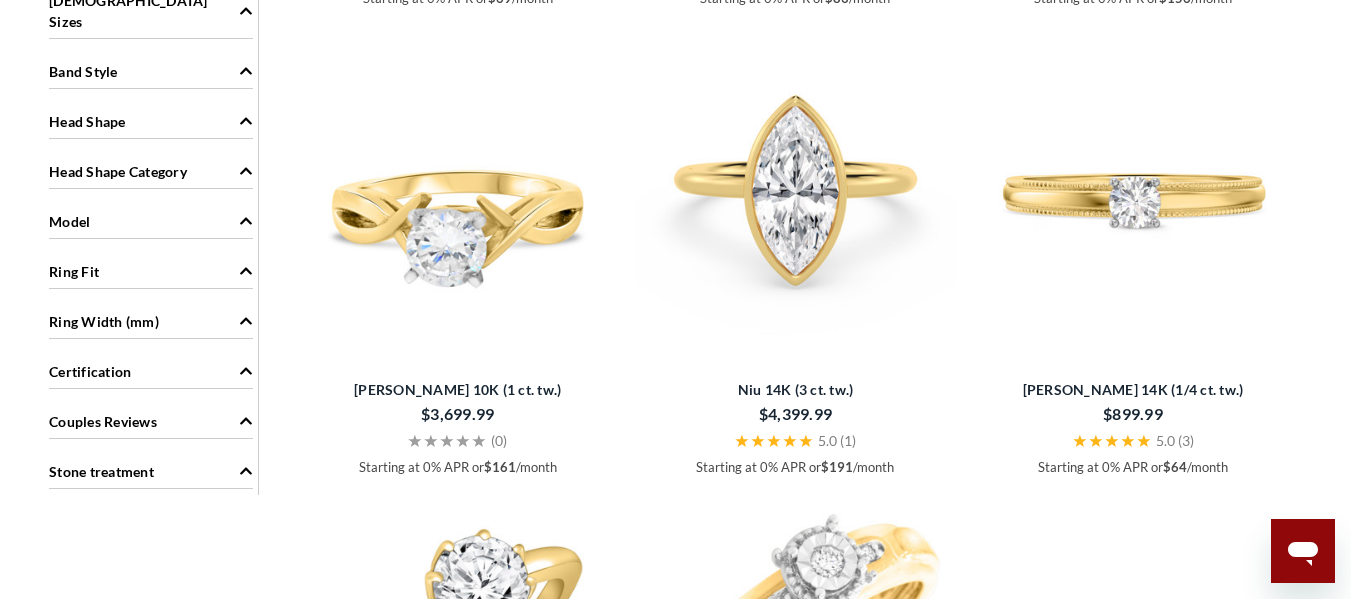 click on "A timeless solitaire diamond engagement ring that showcases your love for one another, without overstating its presence - these lasting gold engagement ring designs are crafted with authentic diamonds.
Starting at 0% APR or  $98 /month.  Check your purchasing power  Starting at 0% APR or  $168 /month.  Check your purchasing power  Starting at 0% APR or  $123 /month.  Check your purchasing power  $60" at bounding box center [675, 894] 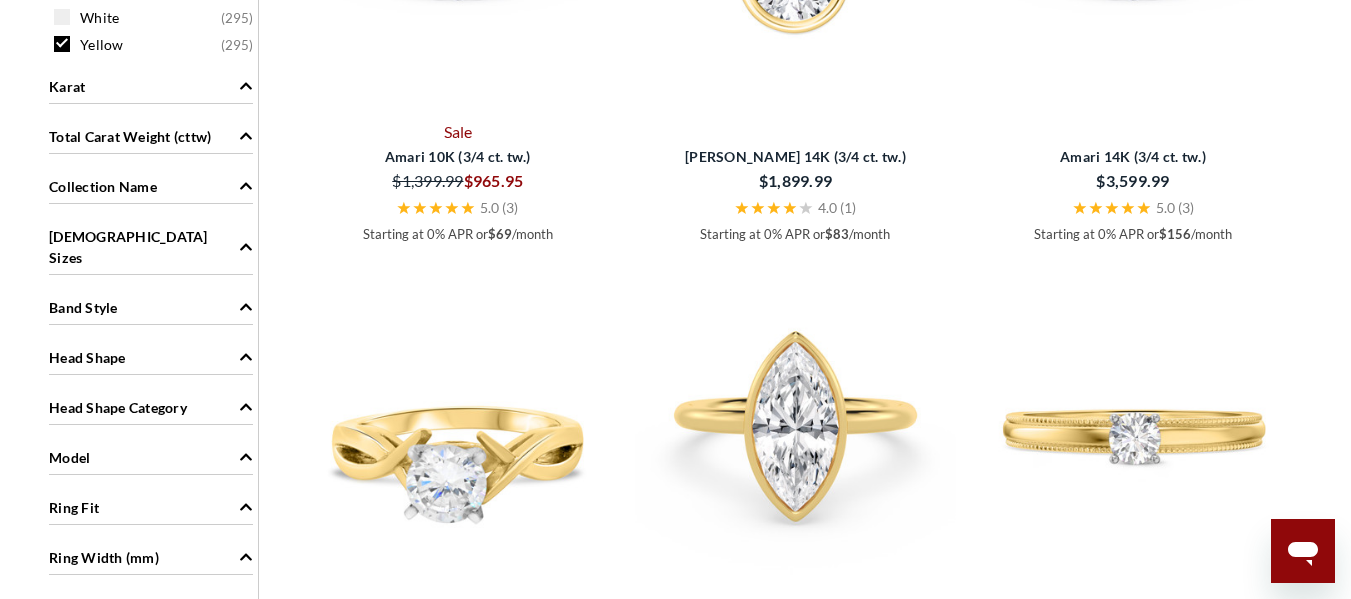 scroll, scrollTop: 1271, scrollLeft: 0, axis: vertical 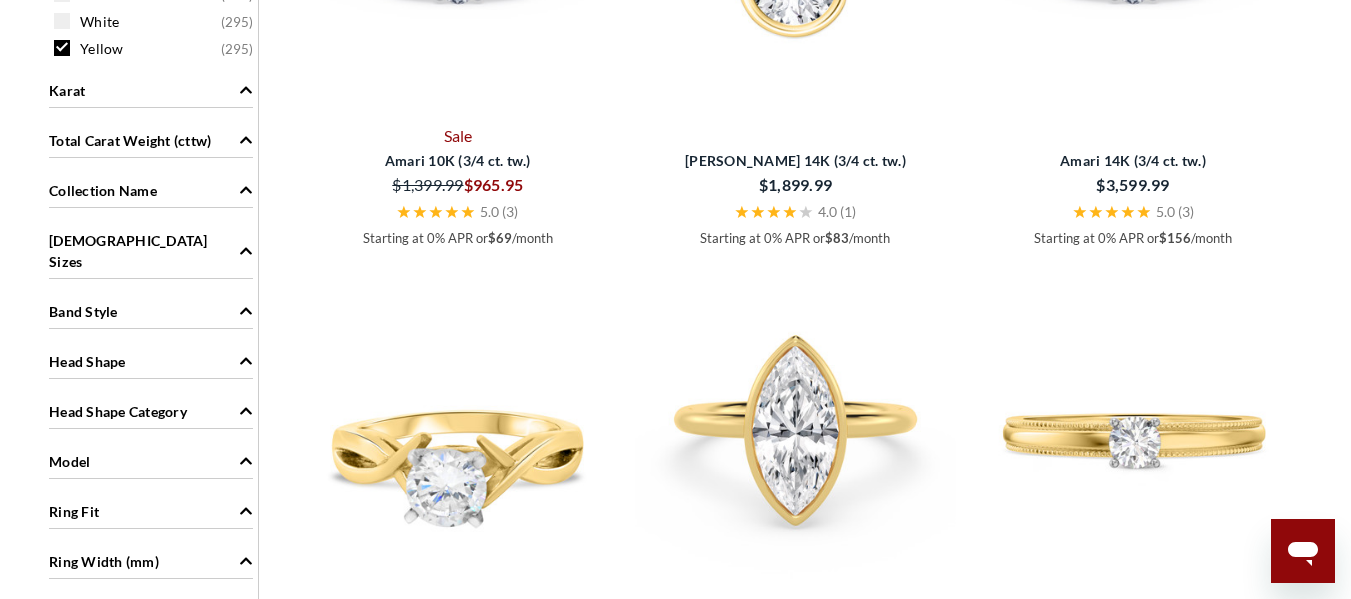 click 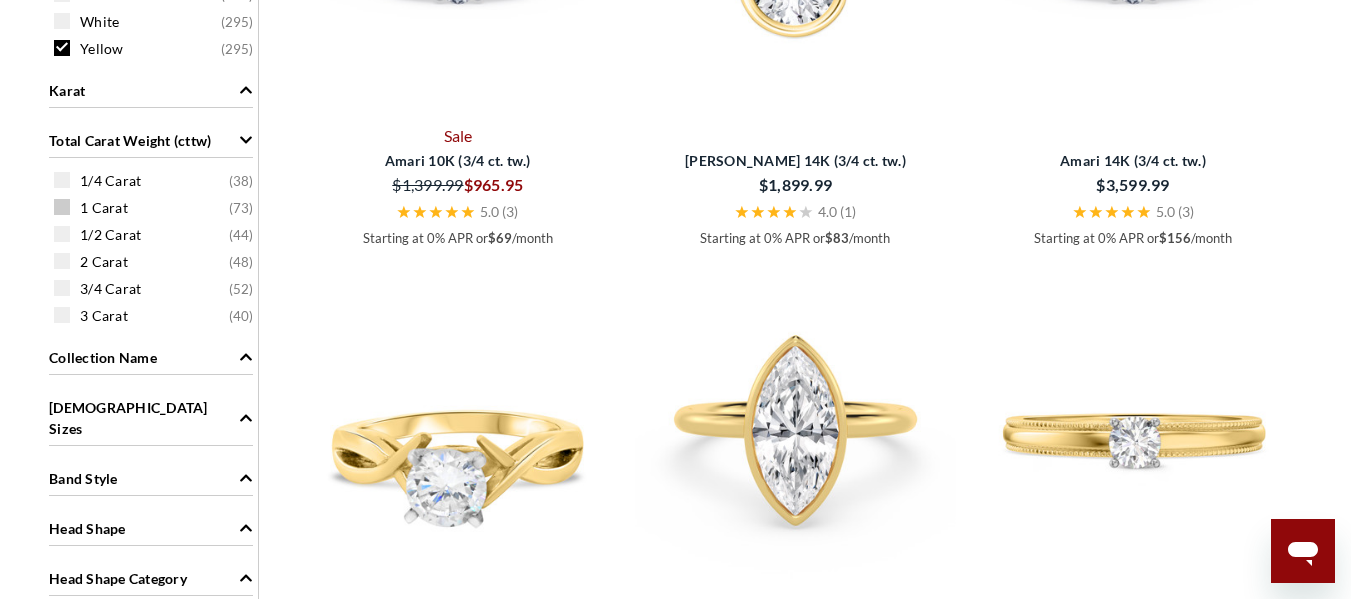 click at bounding box center [62, 207] 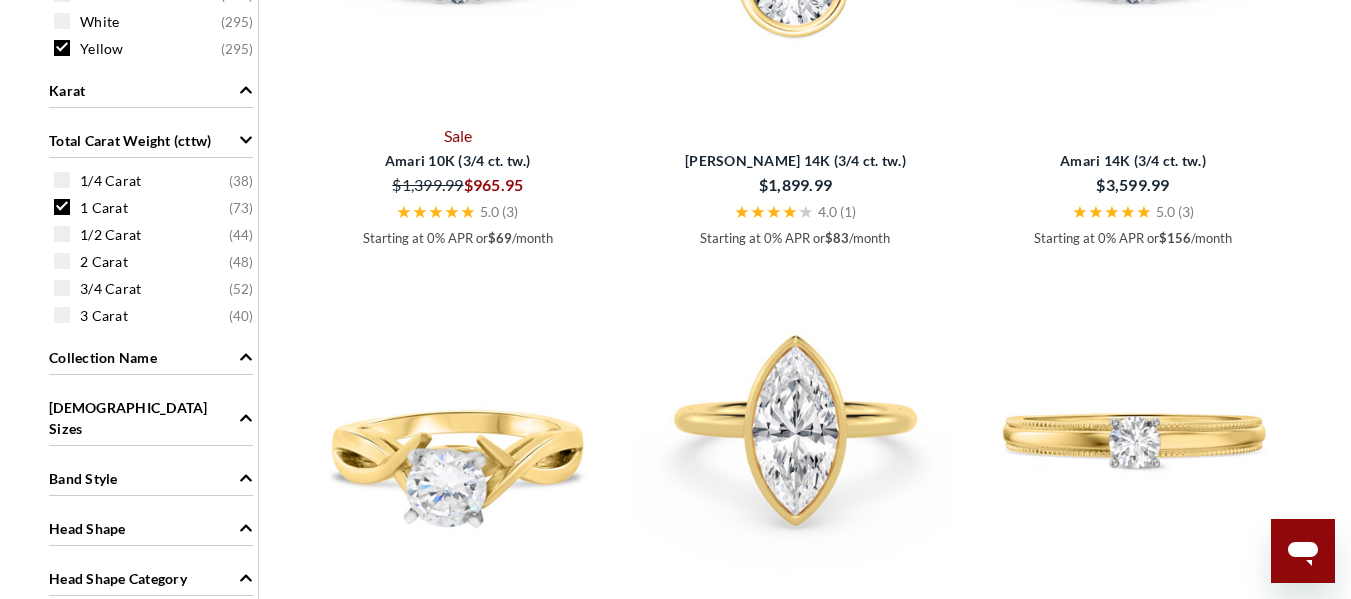 scroll, scrollTop: 471, scrollLeft: 0, axis: vertical 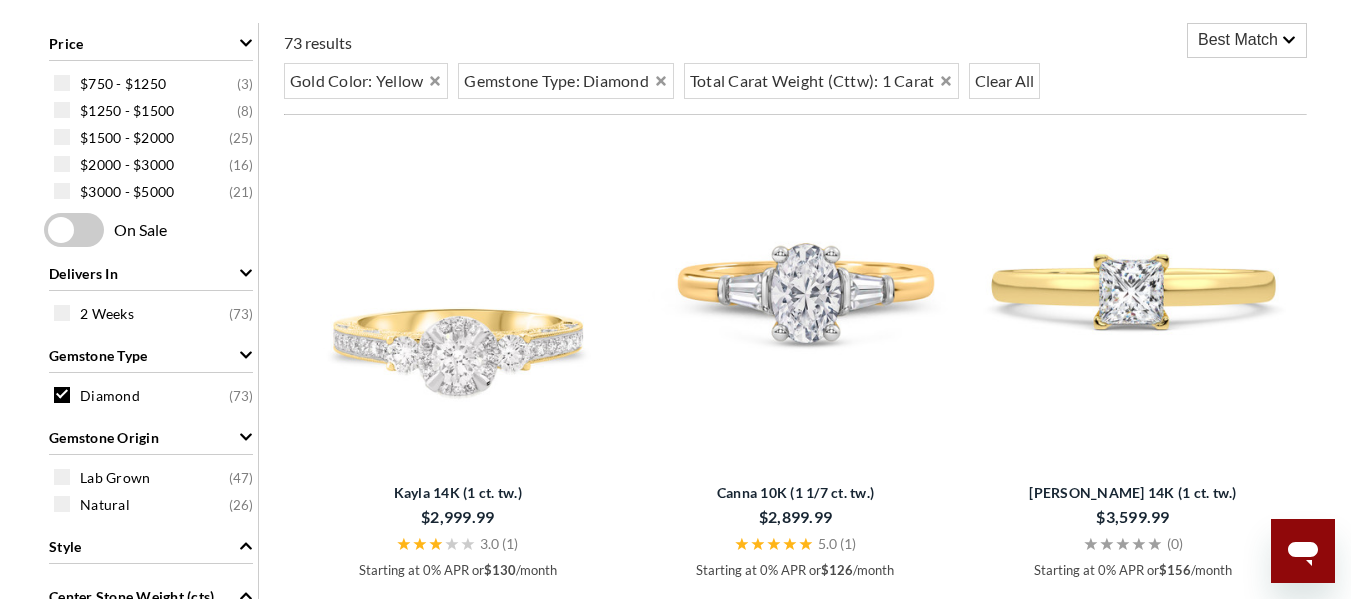 click on "A timeless solitaire diamond engagement ring that showcases your love for one another, without overstating its presence - these lasting gold engagement ring designs are crafted with authentic diamonds.
Starting at 0% APR or  $98 /month.  Check your purchasing power  Starting at 0% APR or  $168 /month.  Check your purchasing power  Starting at 0% APR or  $123 /month.  Check your purchasing power  $60" at bounding box center [675, 1781] 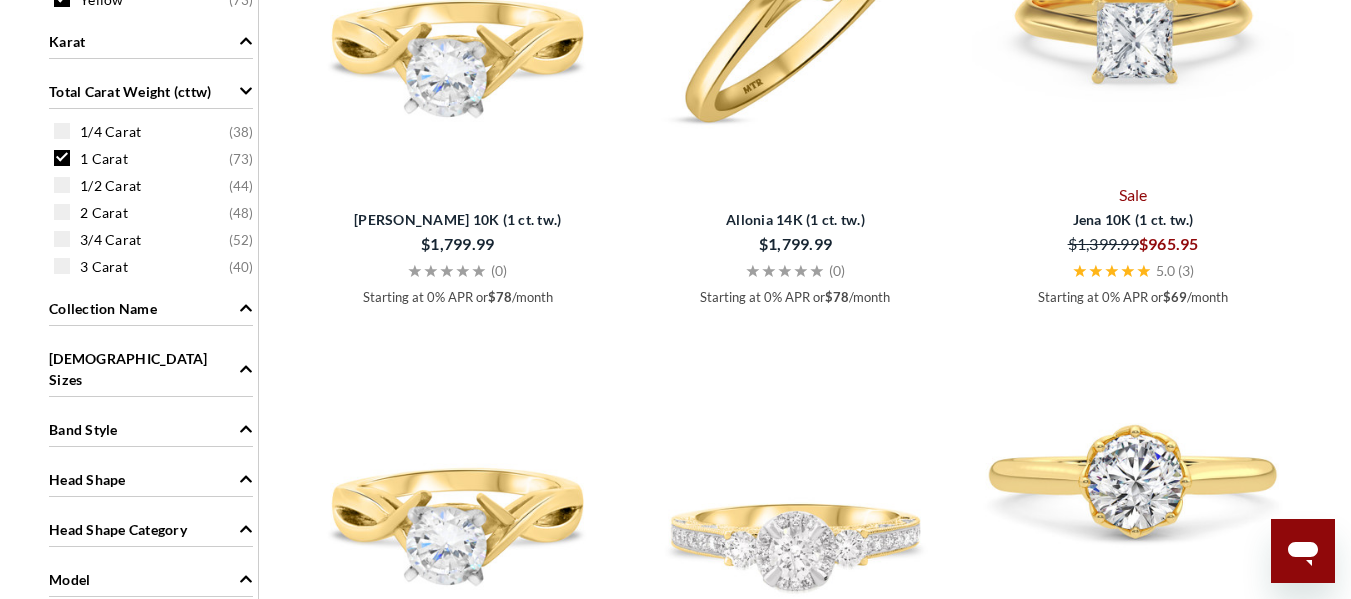 scroll, scrollTop: 1271, scrollLeft: 0, axis: vertical 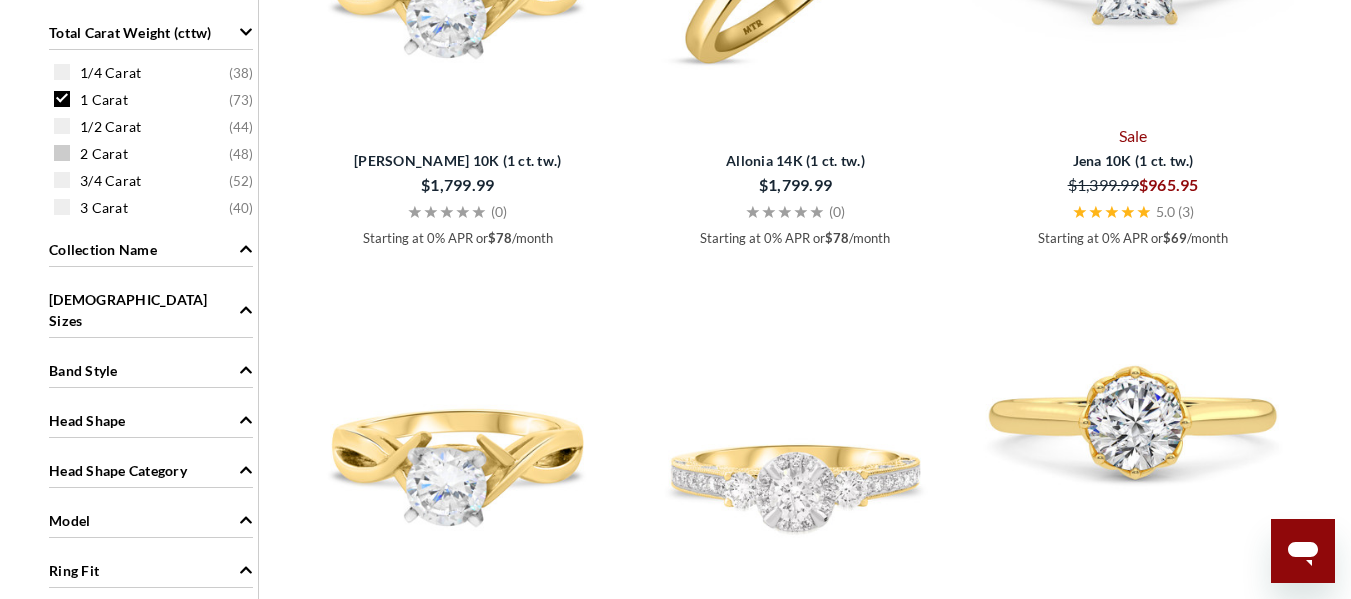 click at bounding box center [62, 153] 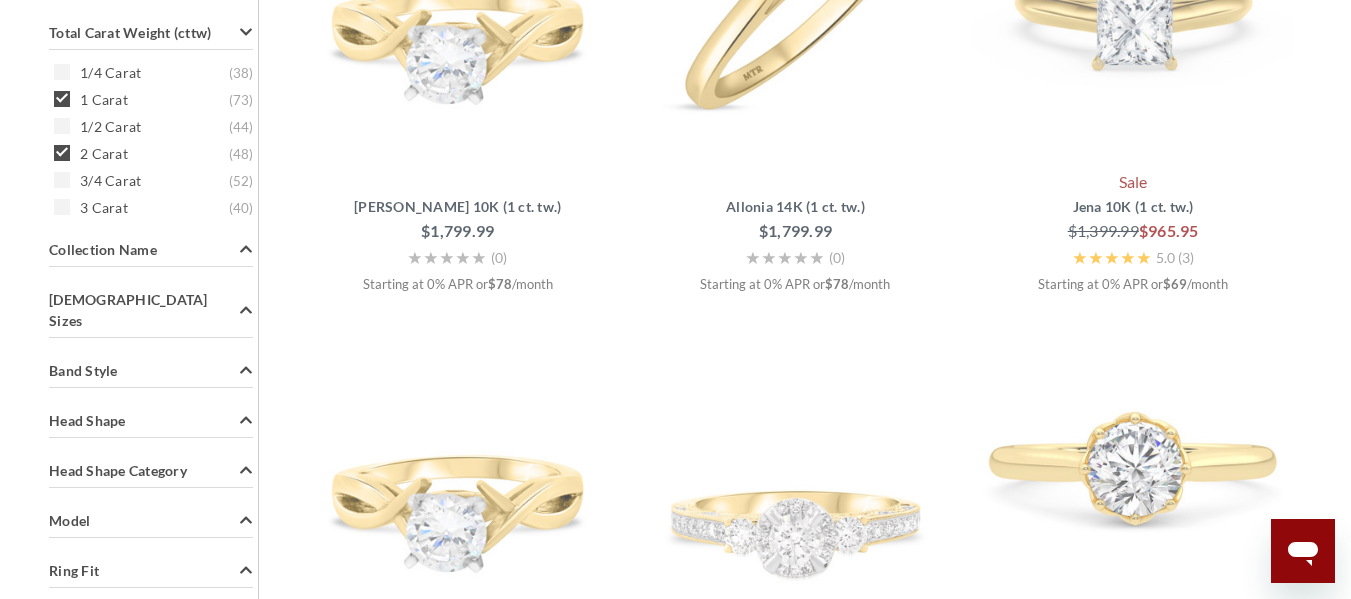 scroll, scrollTop: 471, scrollLeft: 0, axis: vertical 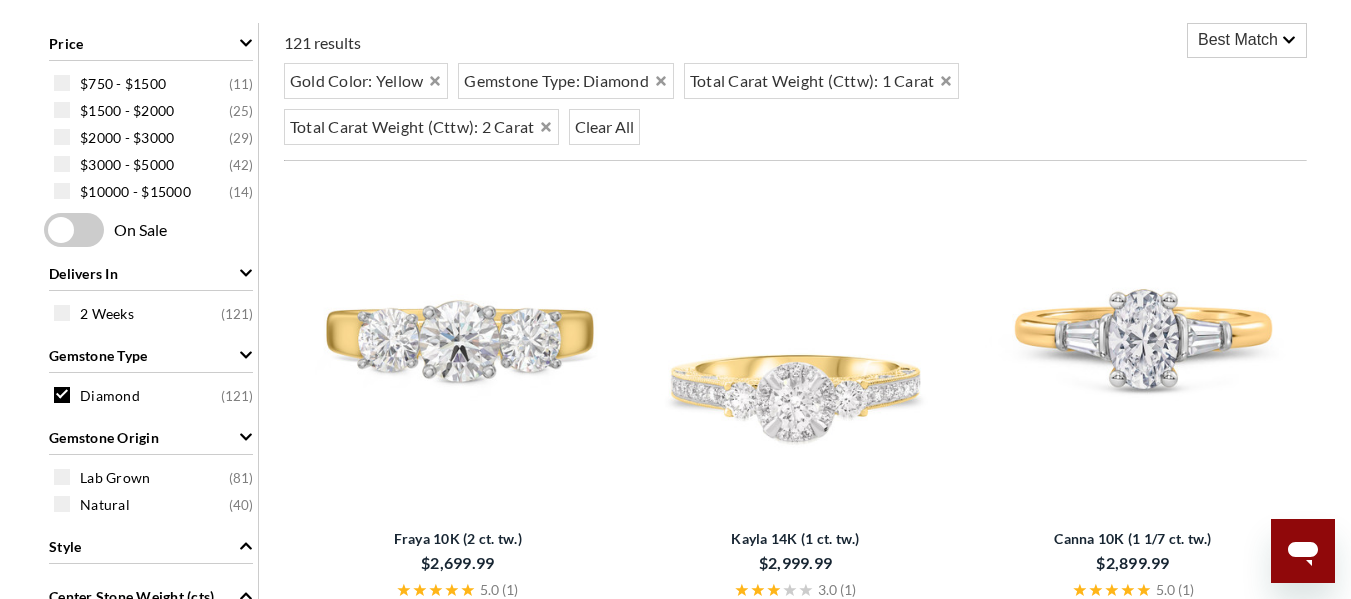 click on "A timeless solitaire diamond engagement ring that showcases your love for one another, without overstating its presence - these lasting gold engagement ring designs are crafted with authentic diamonds.
Starting at 0% APR or  $98 /month.  Check your purchasing power  Starting at 0% APR or  $168 /month.  Check your purchasing power  Starting at 0% APR or  $123 /month.  Check your purchasing power  $60" at bounding box center (675, 2412) 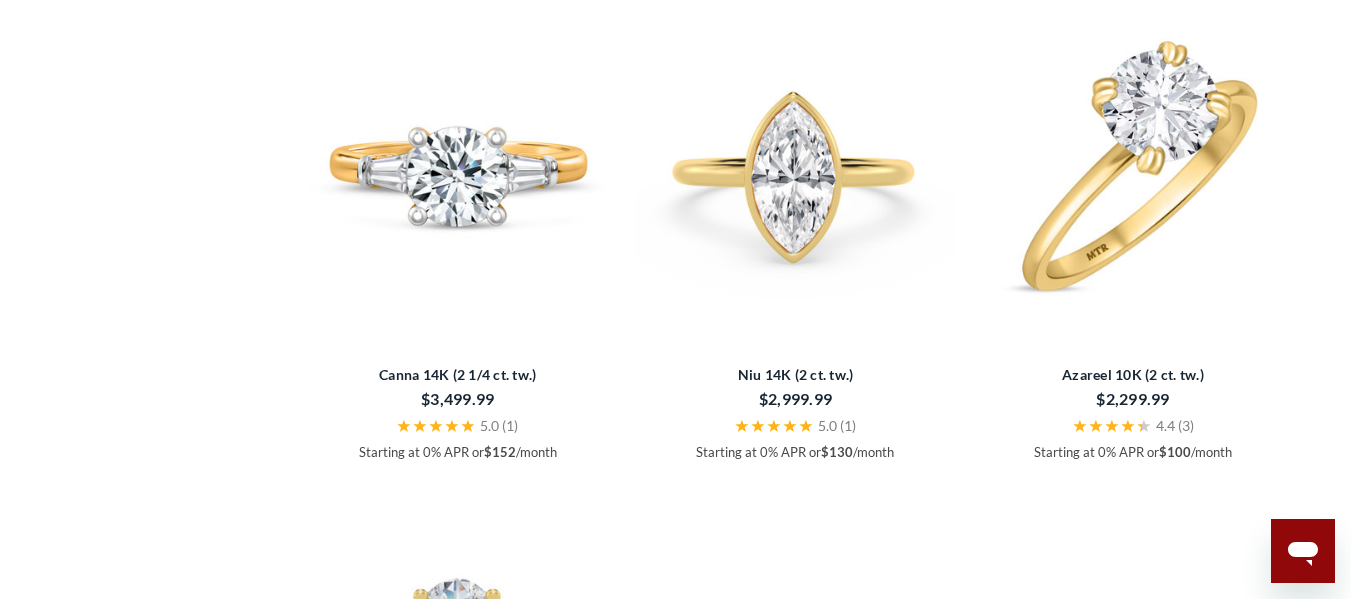 scroll, scrollTop: 3951, scrollLeft: 0, axis: vertical 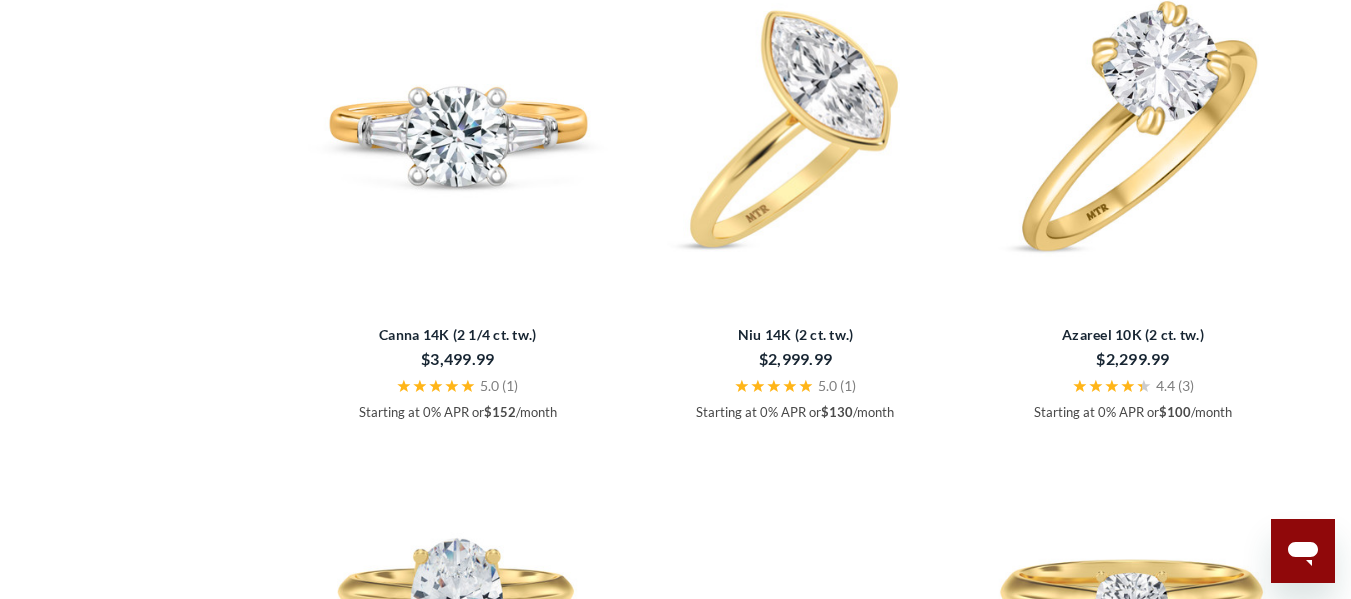click at bounding box center (796, 132) 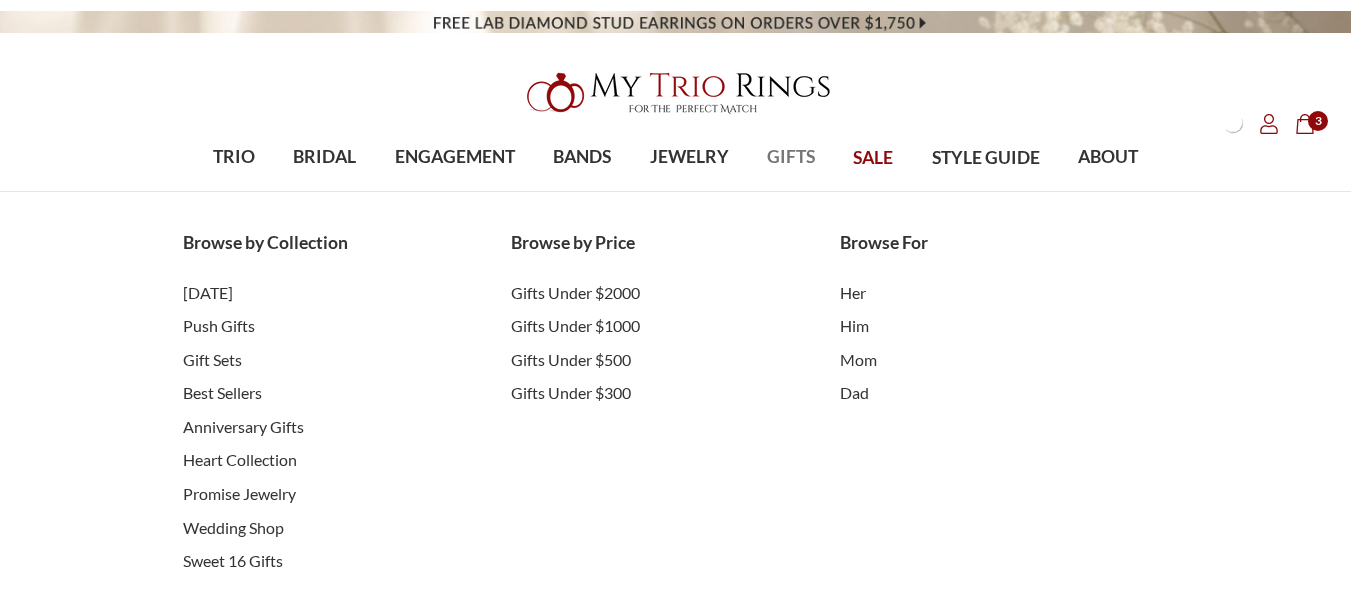 scroll, scrollTop: 0, scrollLeft: 0, axis: both 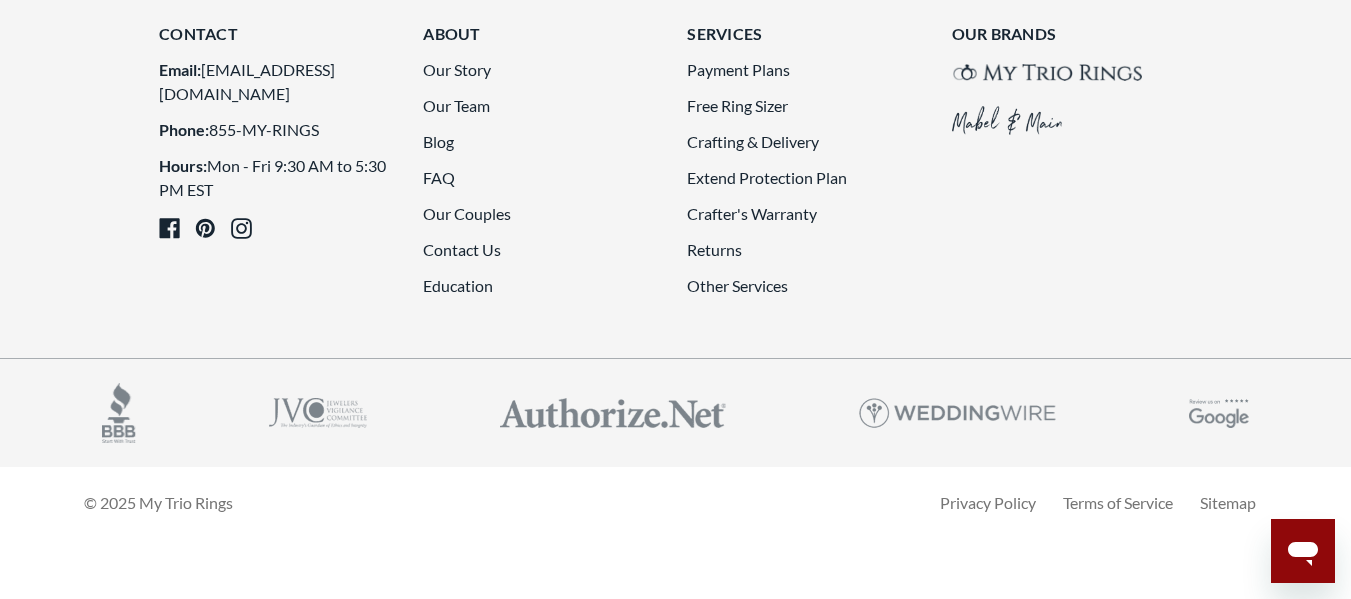 click on "2" 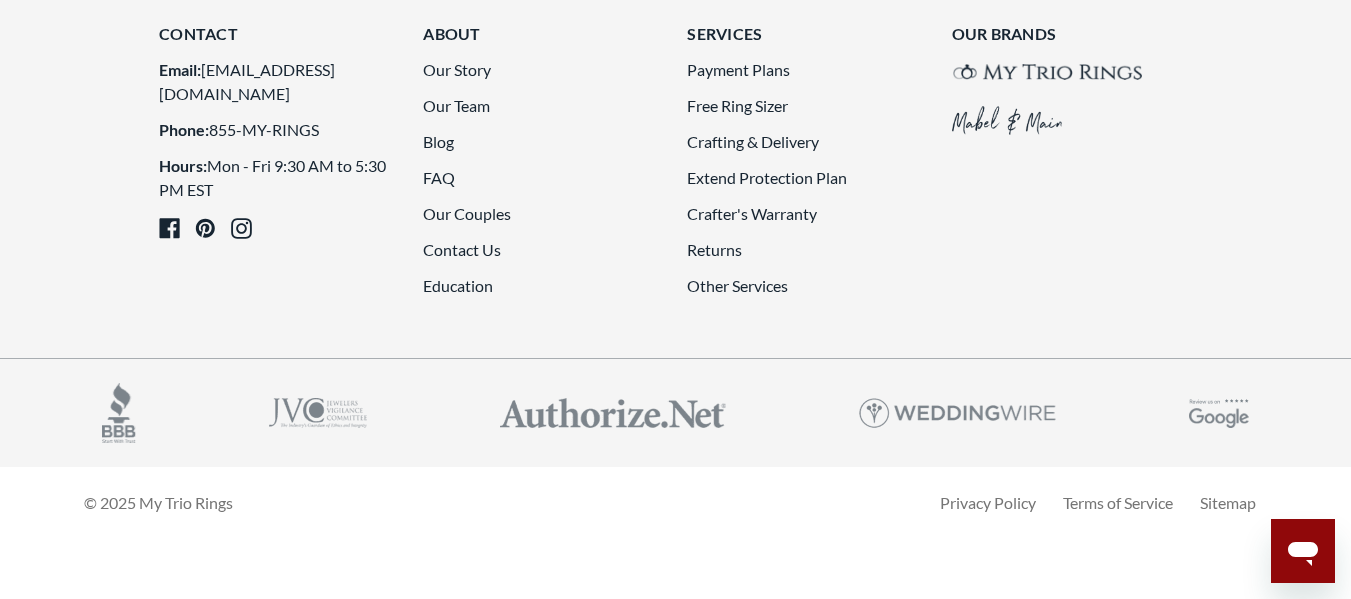 scroll, scrollTop: 4951, scrollLeft: 0, axis: vertical 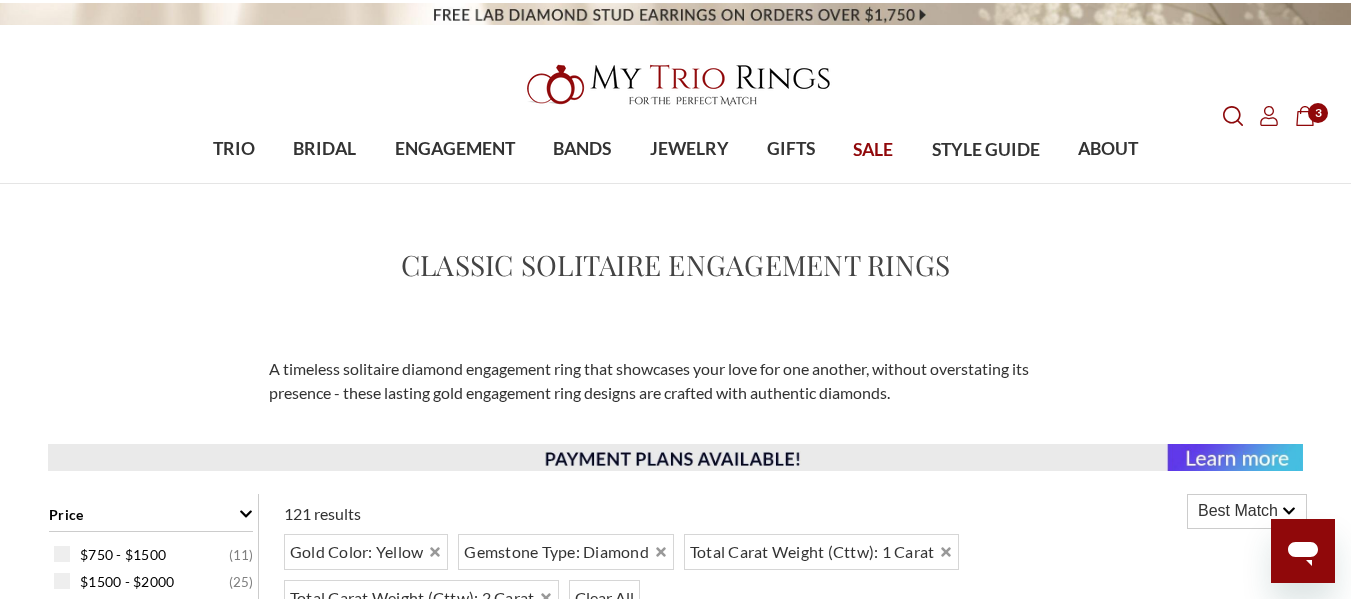 click on "3" at bounding box center (1318, 113) 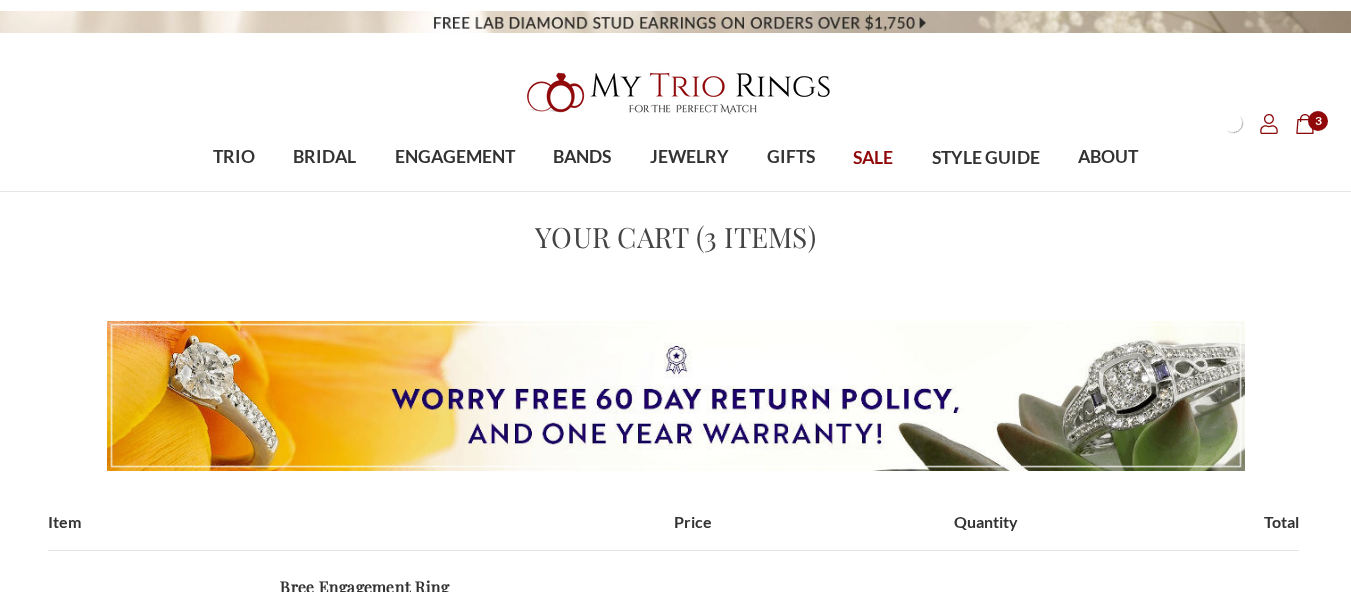 scroll, scrollTop: 0, scrollLeft: 0, axis: both 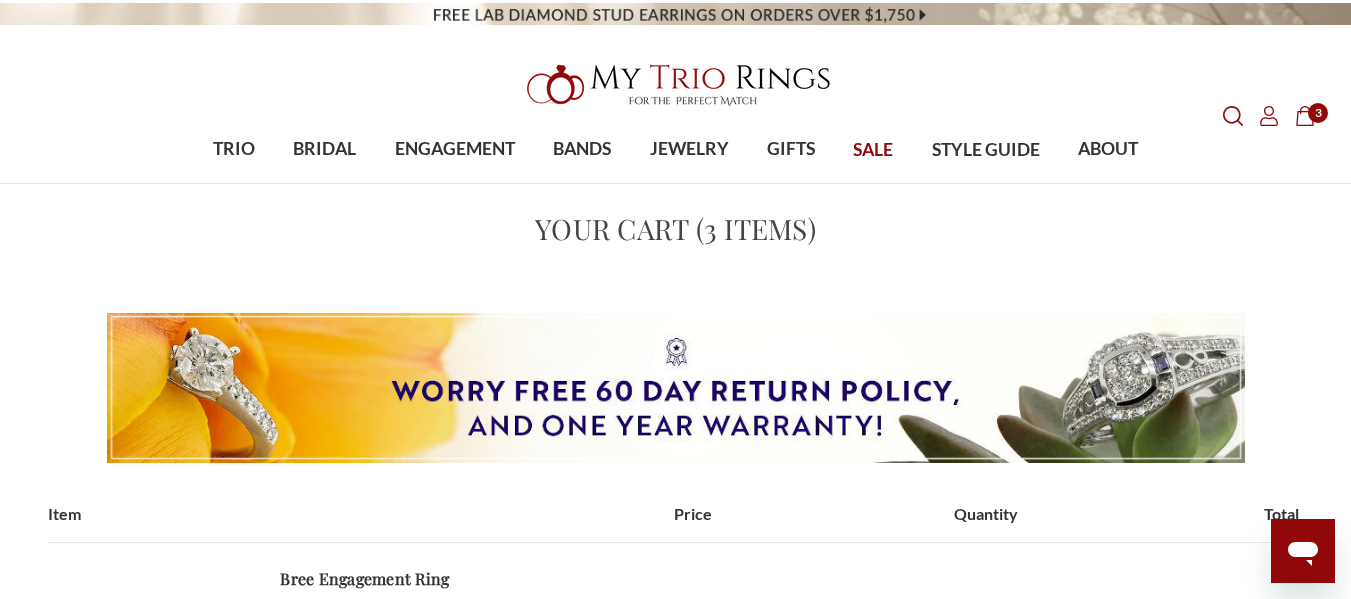 click on "Home
Your Cart
Your Cart (3 items)
Item
Price
Quantity
Total
Metal: 1" at bounding box center [675, 1414] 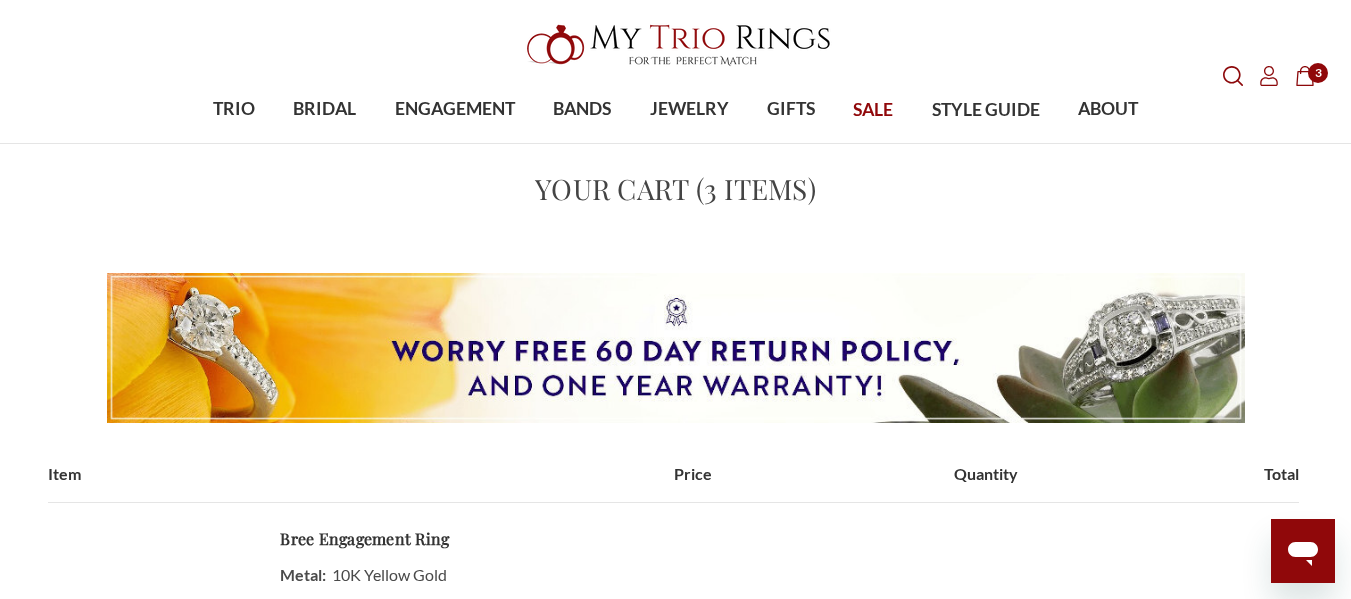 scroll, scrollTop: 0, scrollLeft: 0, axis: both 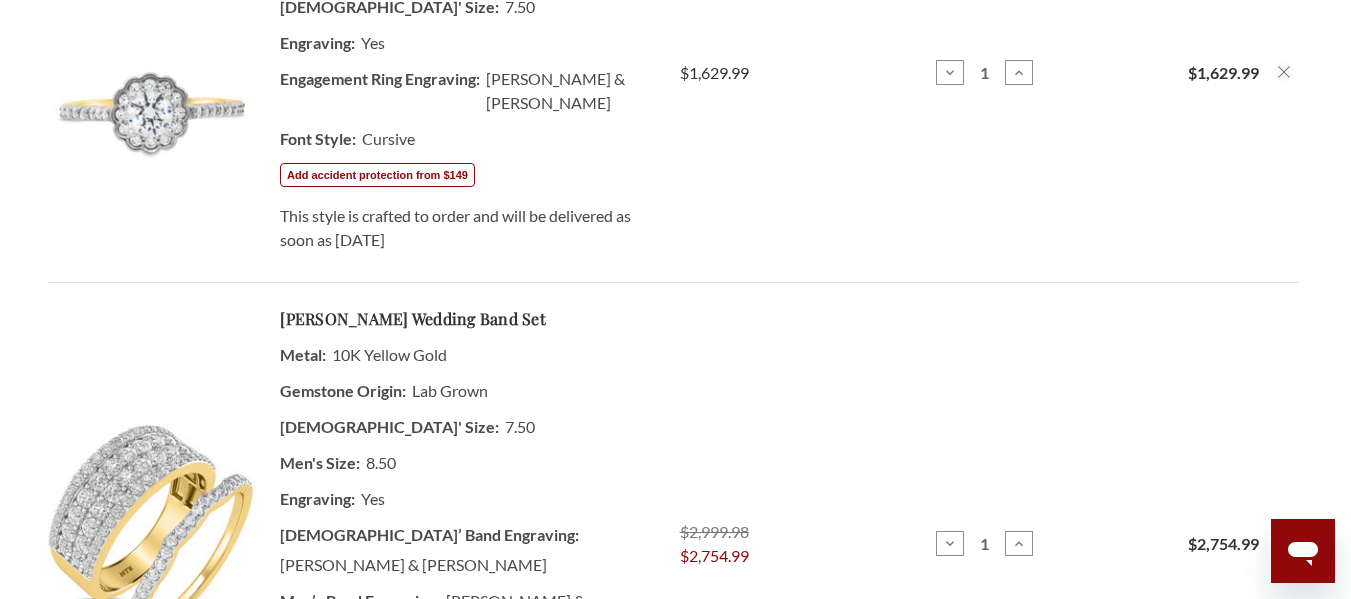 click on "Home
Your Cart
Your Cart (3 items)
Item
Price
Quantity
Total
Metal: 1" at bounding box center [675, 775] 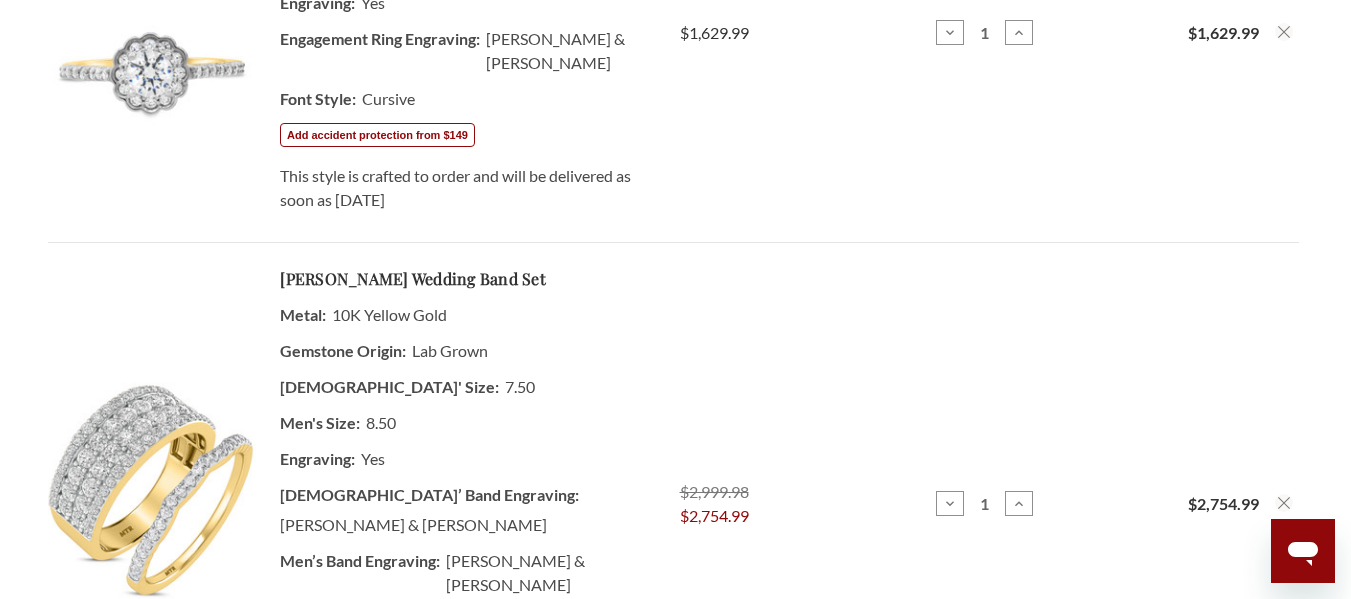 click at bounding box center (152, 490) 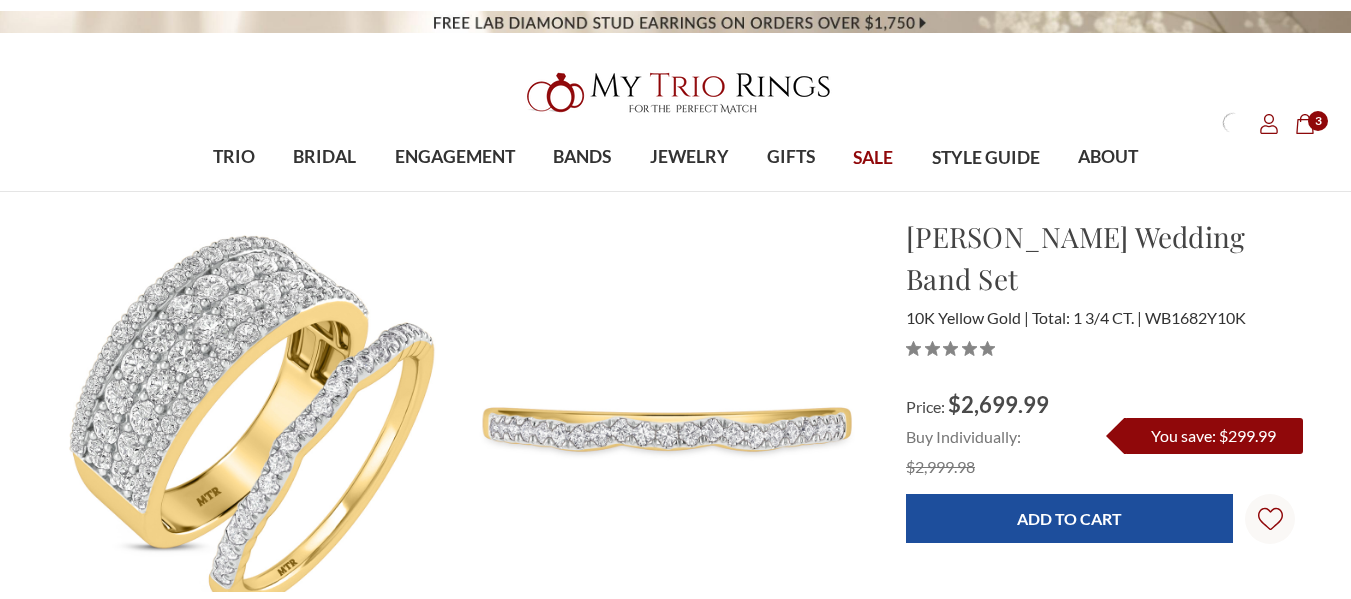 scroll, scrollTop: 0, scrollLeft: 0, axis: both 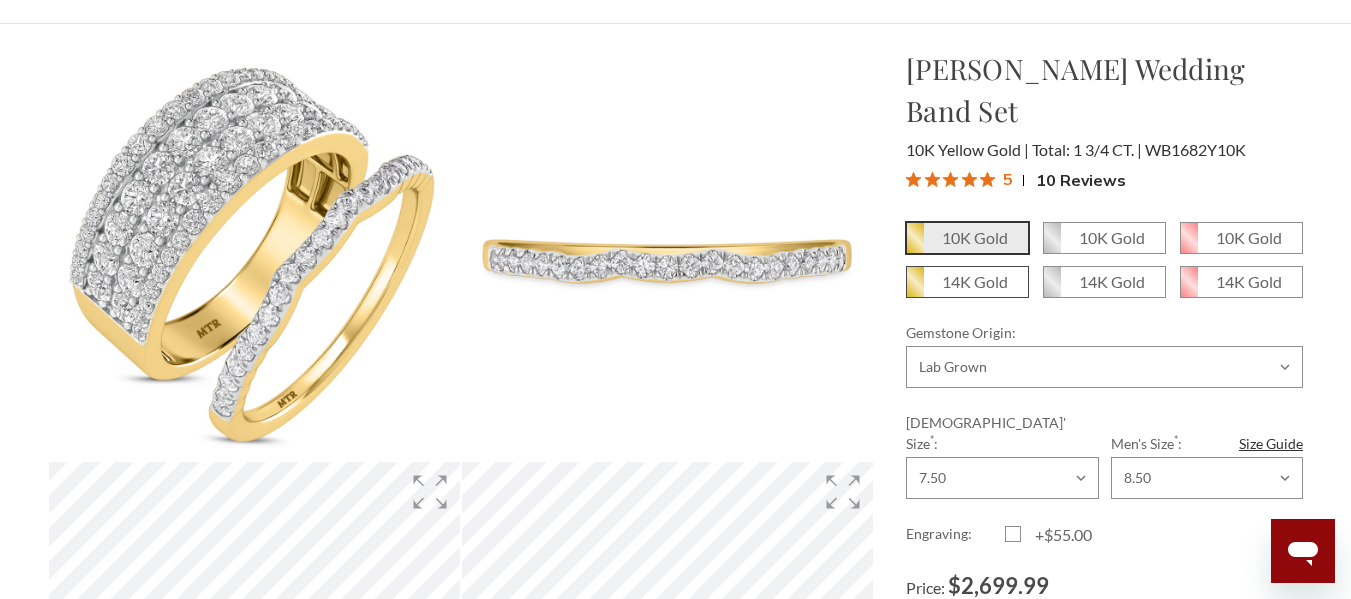 click on "14K  Gold" at bounding box center [975, 281] 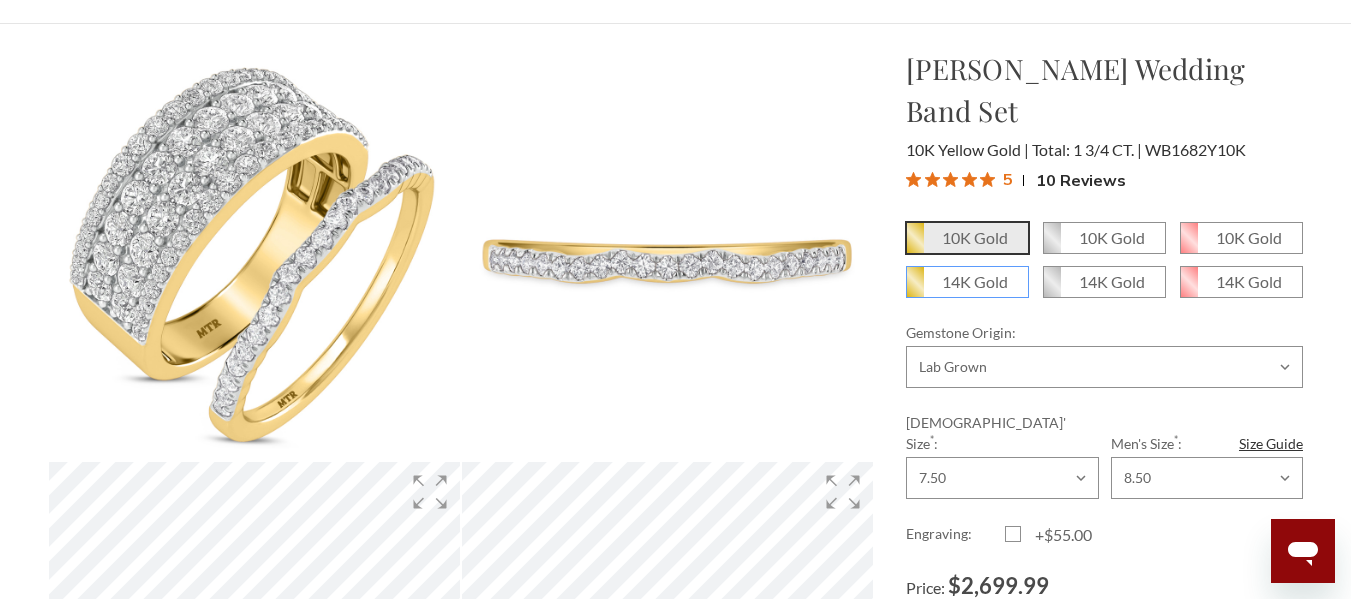 click on "14K  Gold" at bounding box center [914, 289] 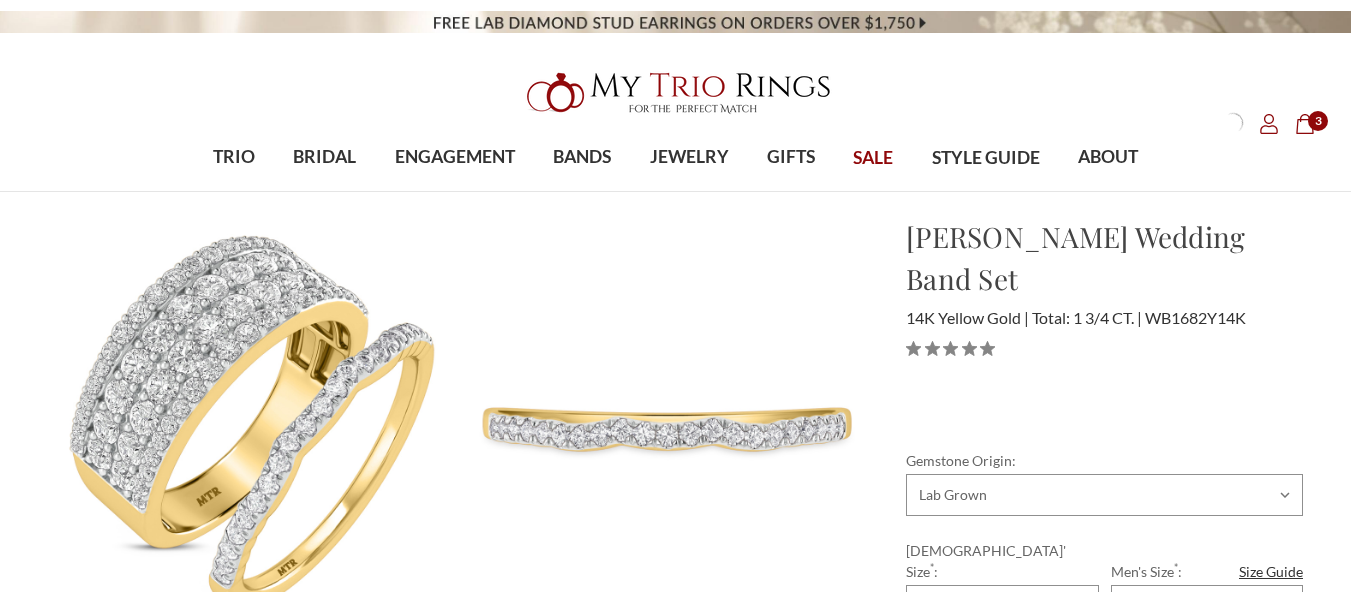 scroll, scrollTop: 0, scrollLeft: 0, axis: both 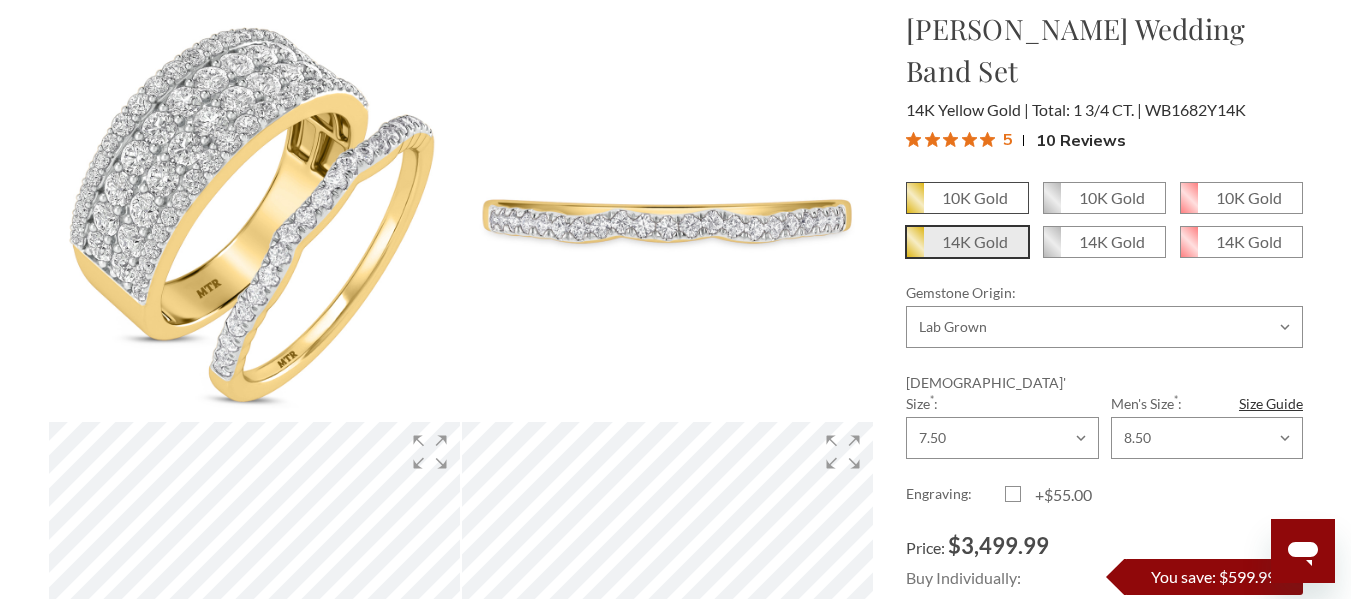 click on "10K  Gold" at bounding box center [975, 197] 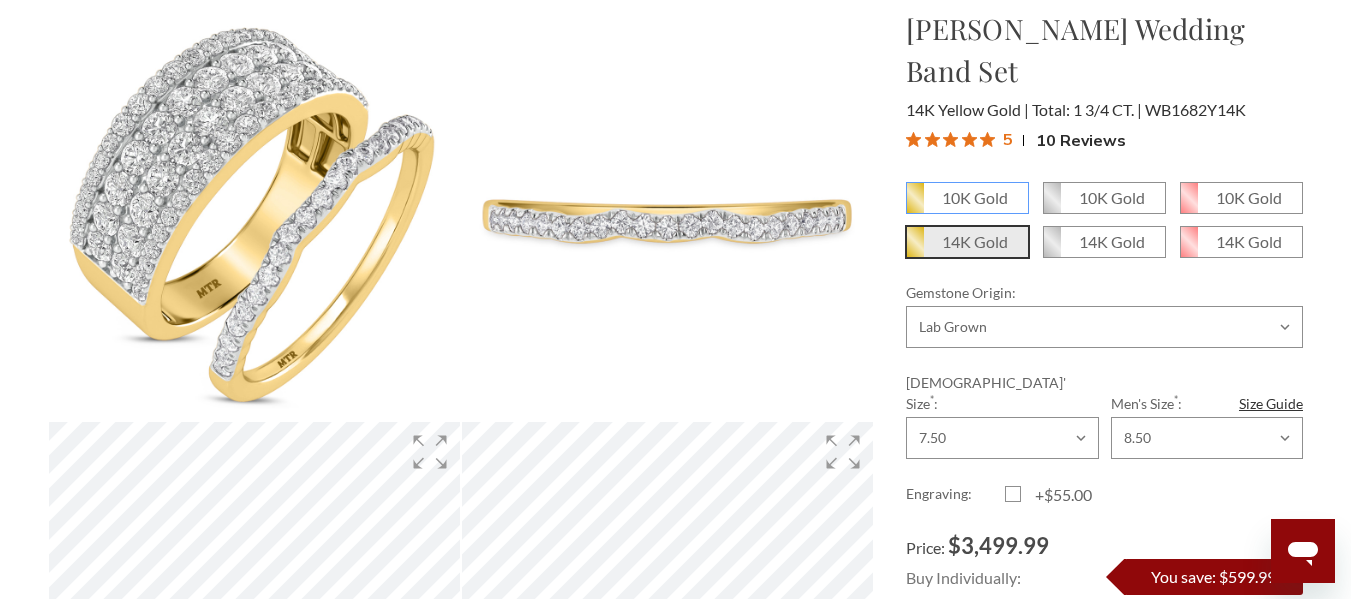 click on "10K  Gold" at bounding box center (914, 205) 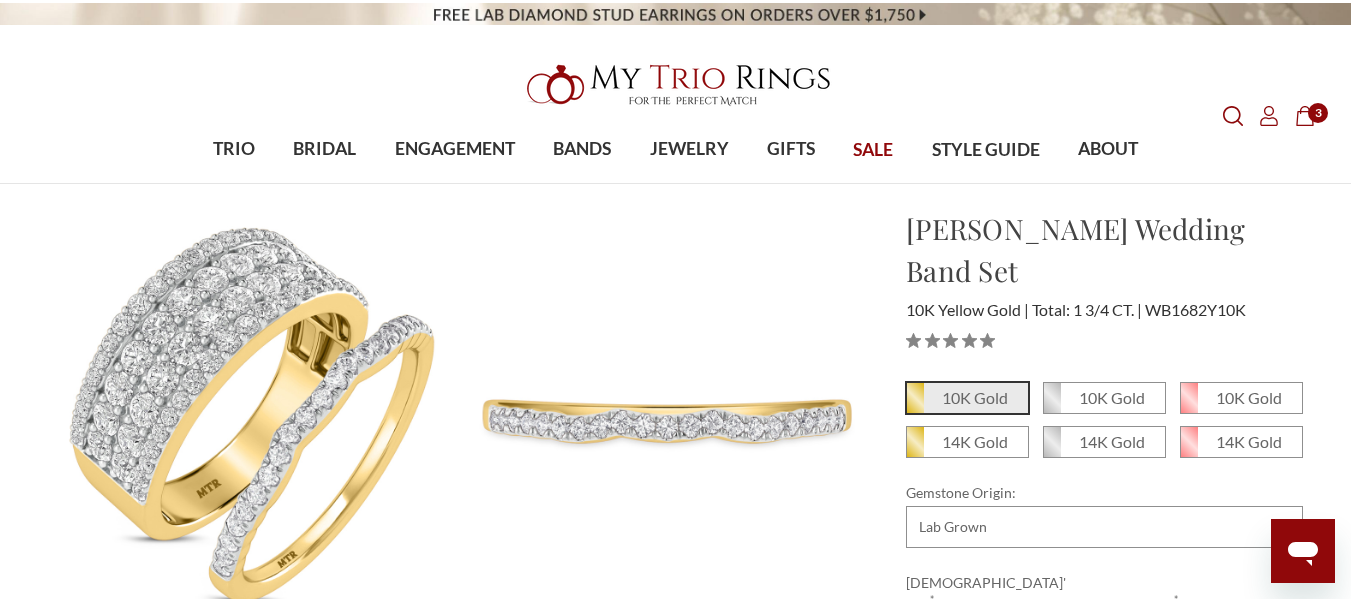 scroll, scrollTop: 40, scrollLeft: 0, axis: vertical 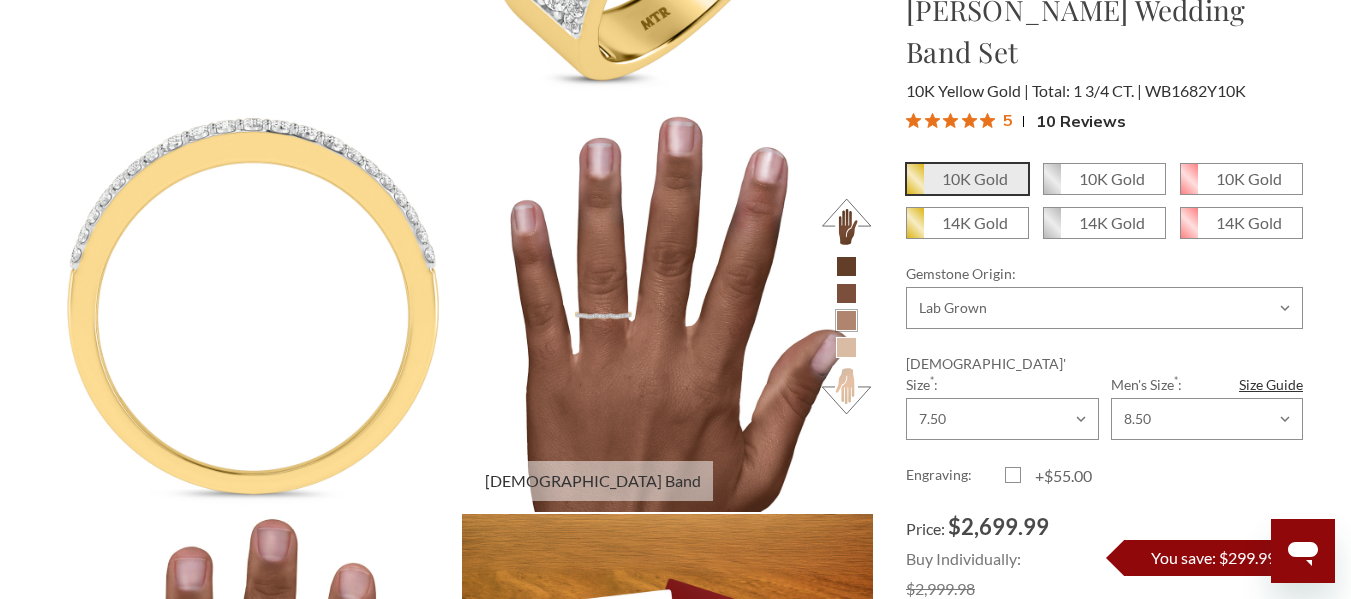 click at bounding box center (846, 222) 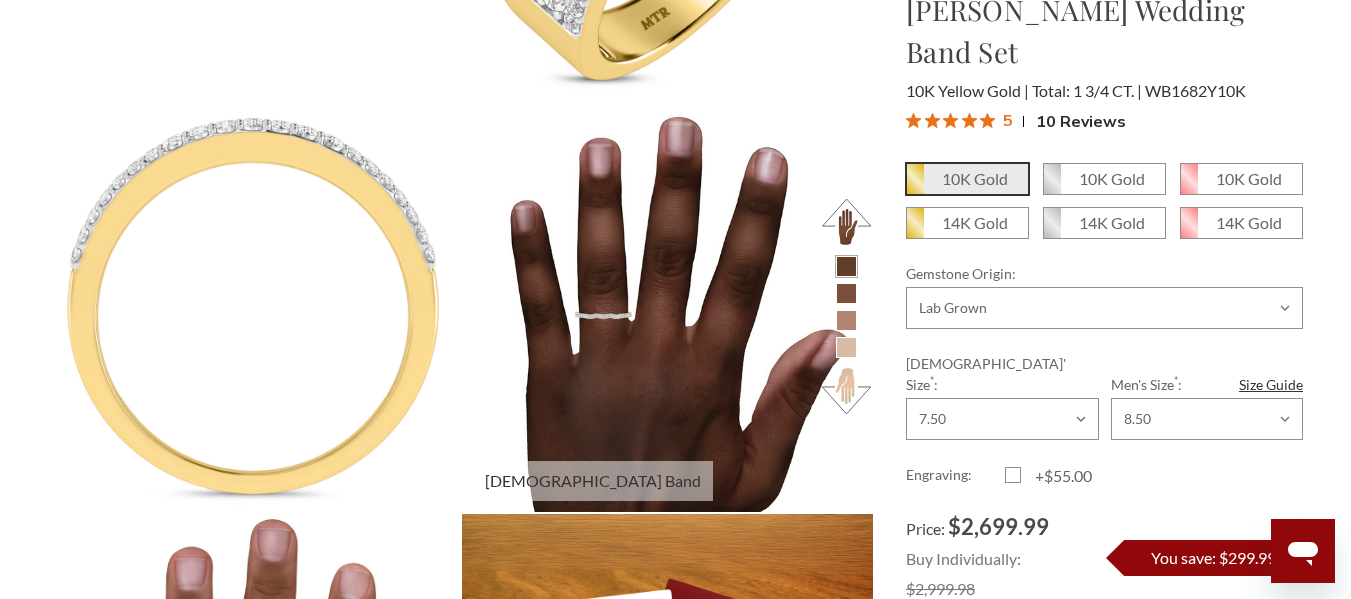 click at bounding box center [846, 222] 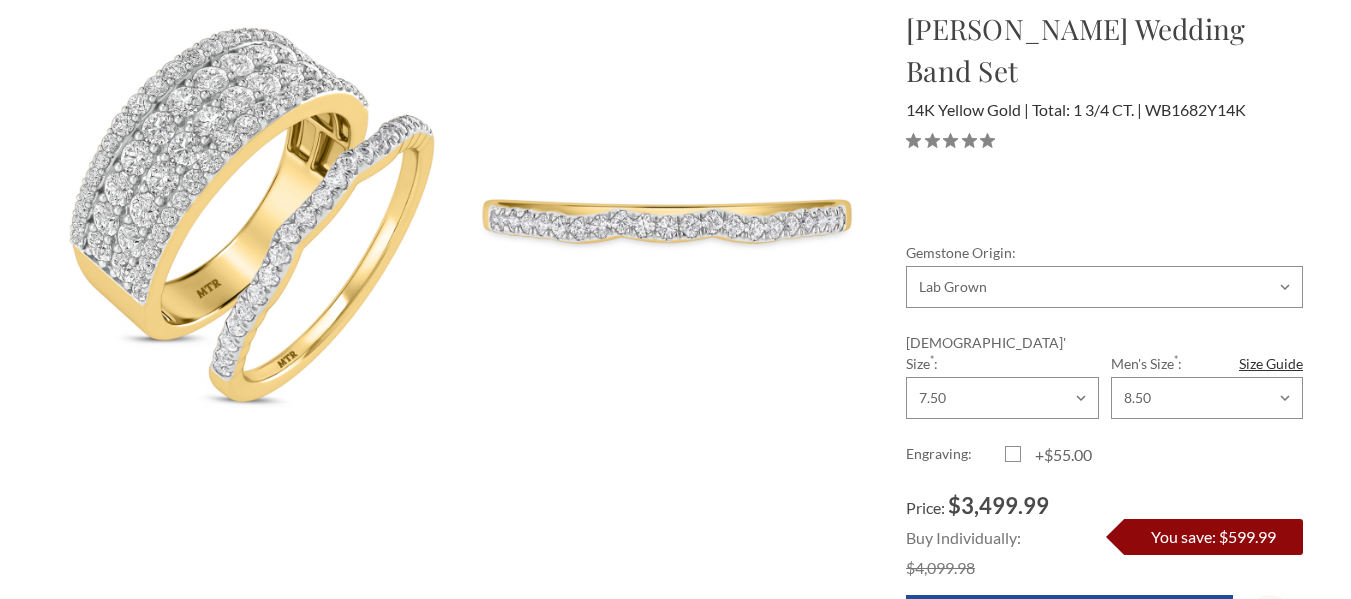 scroll, scrollTop: 0, scrollLeft: 0, axis: both 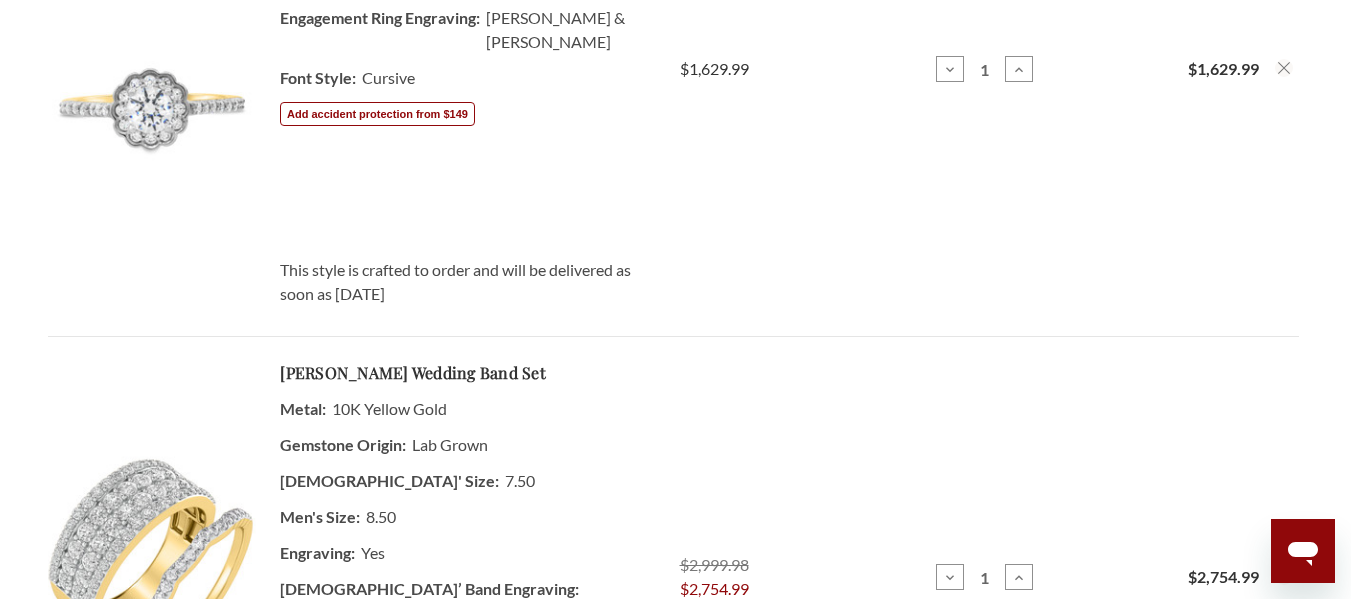 click at bounding box center [152, 69] 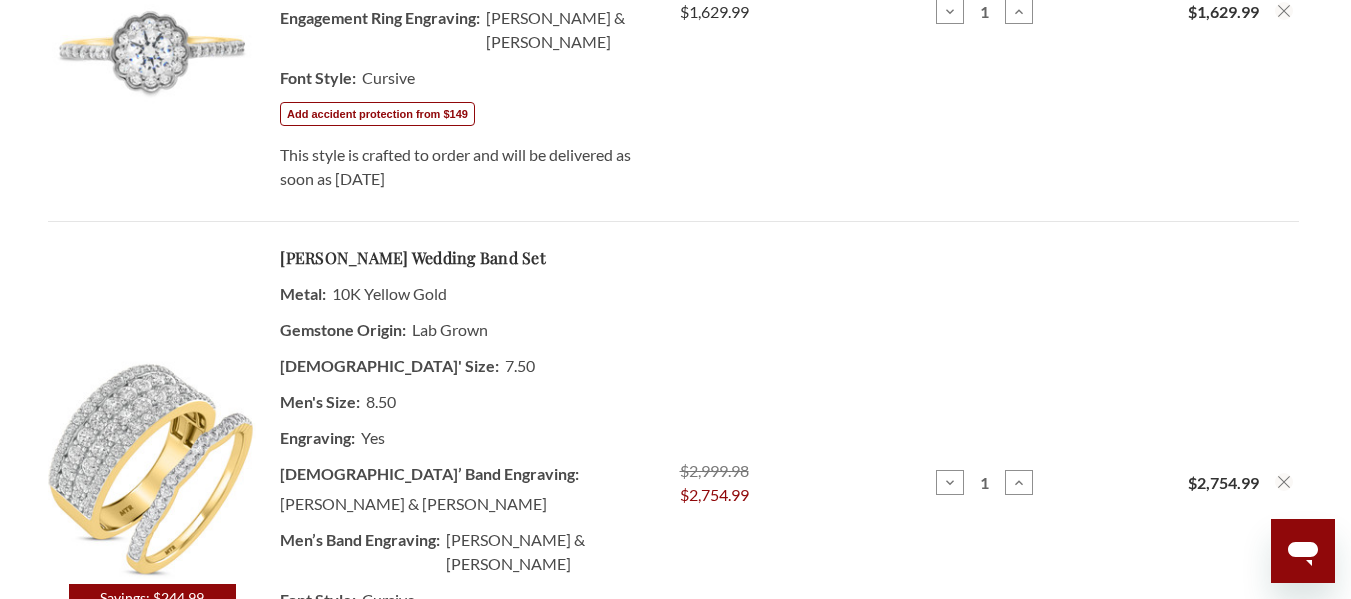 scroll, scrollTop: 0, scrollLeft: 0, axis: both 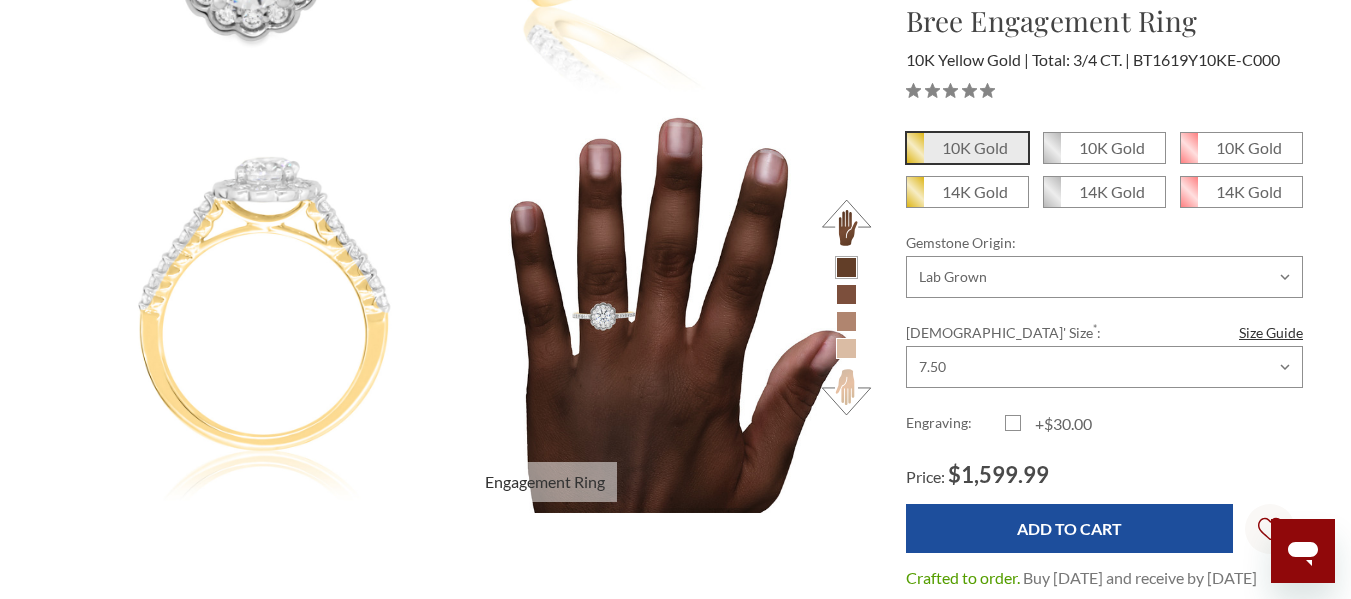 click at bounding box center [846, 223] 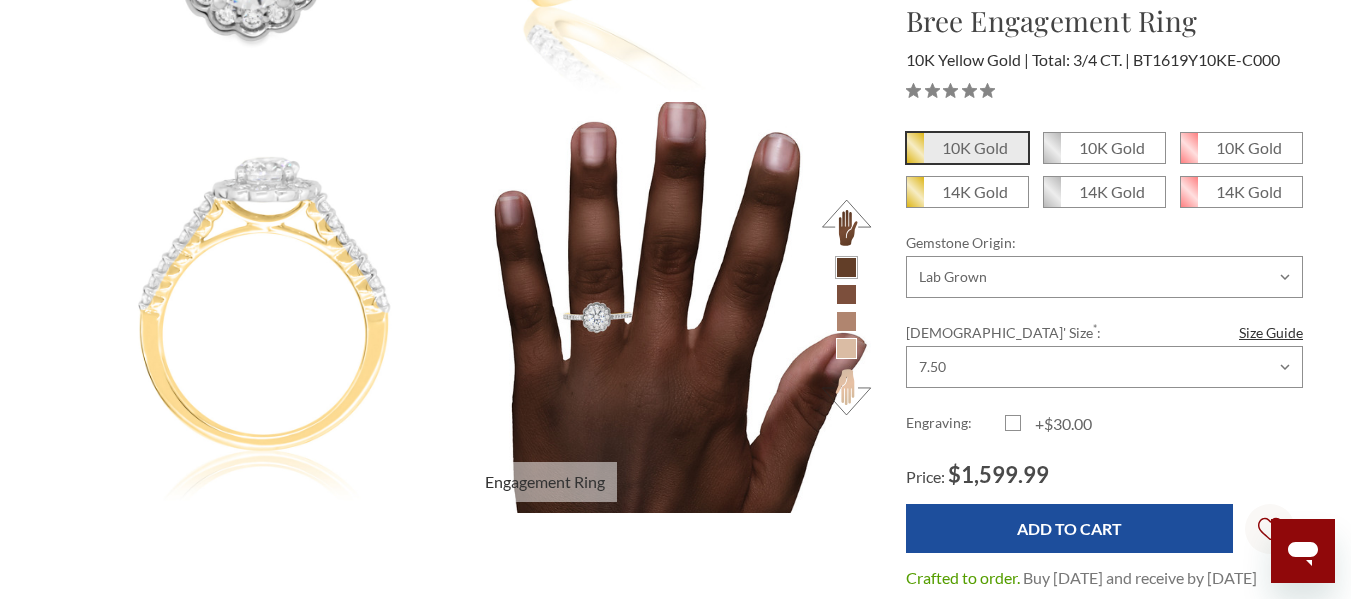 type 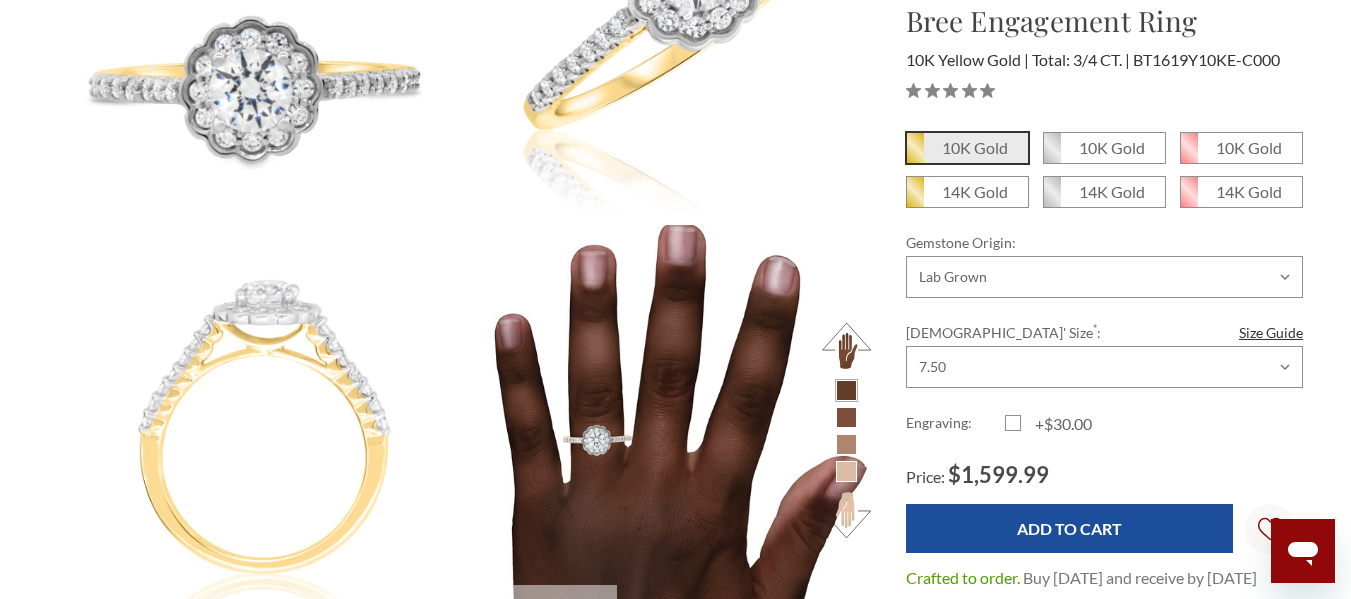scroll, scrollTop: 400, scrollLeft: 0, axis: vertical 